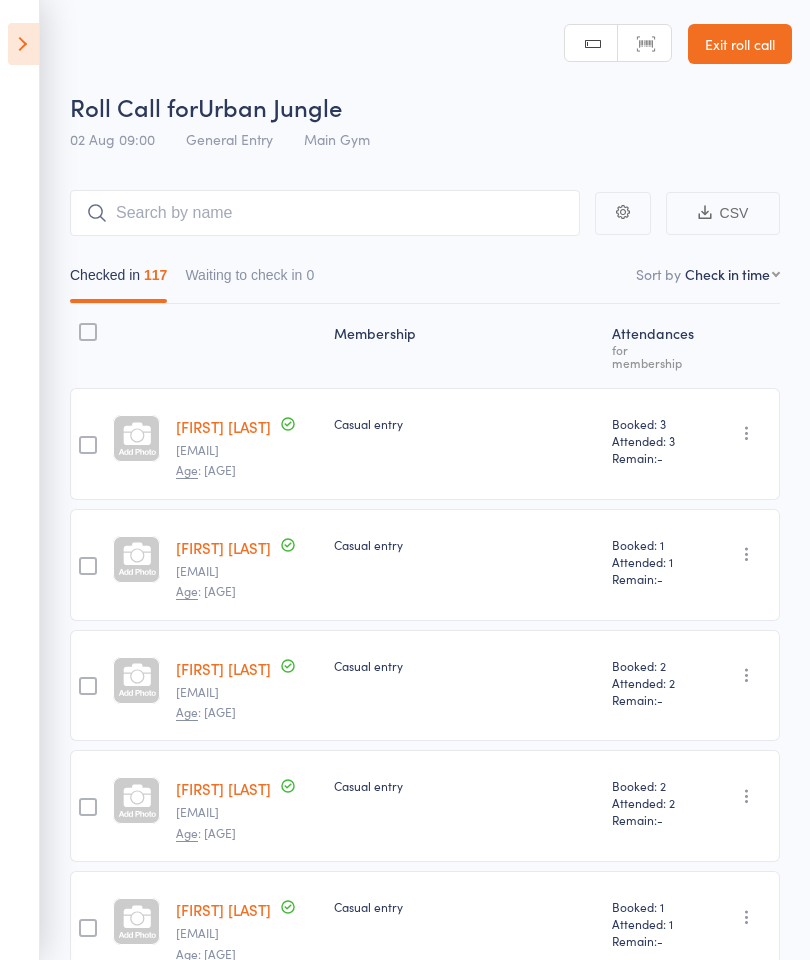 select on "4" 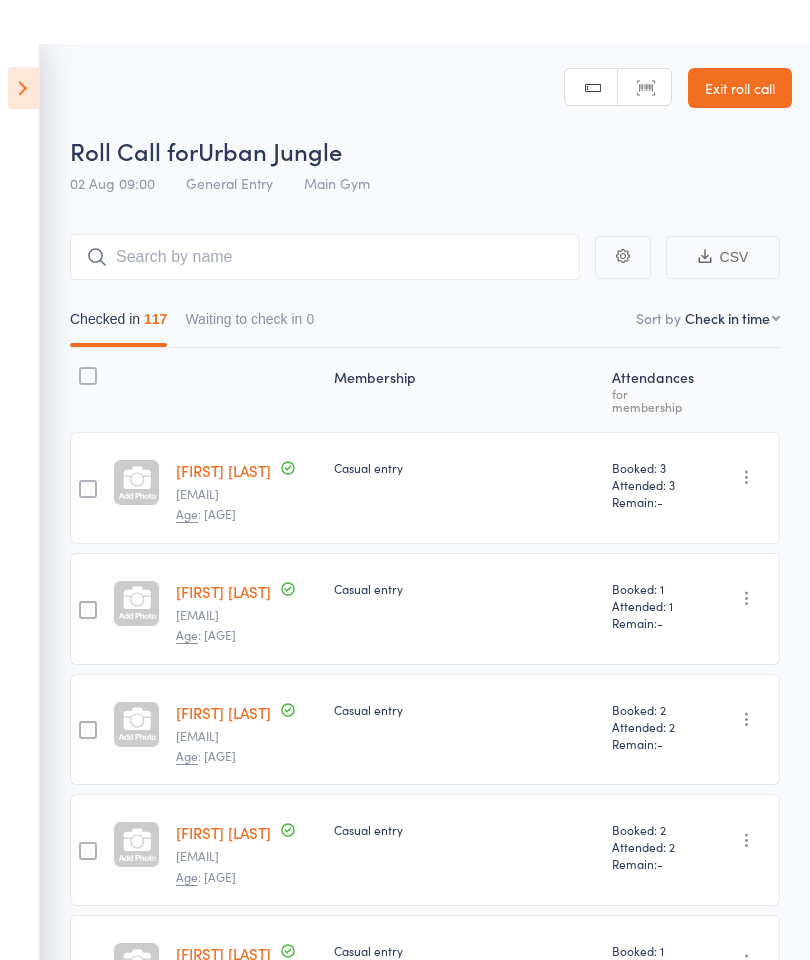 scroll, scrollTop: 0, scrollLeft: 0, axis: both 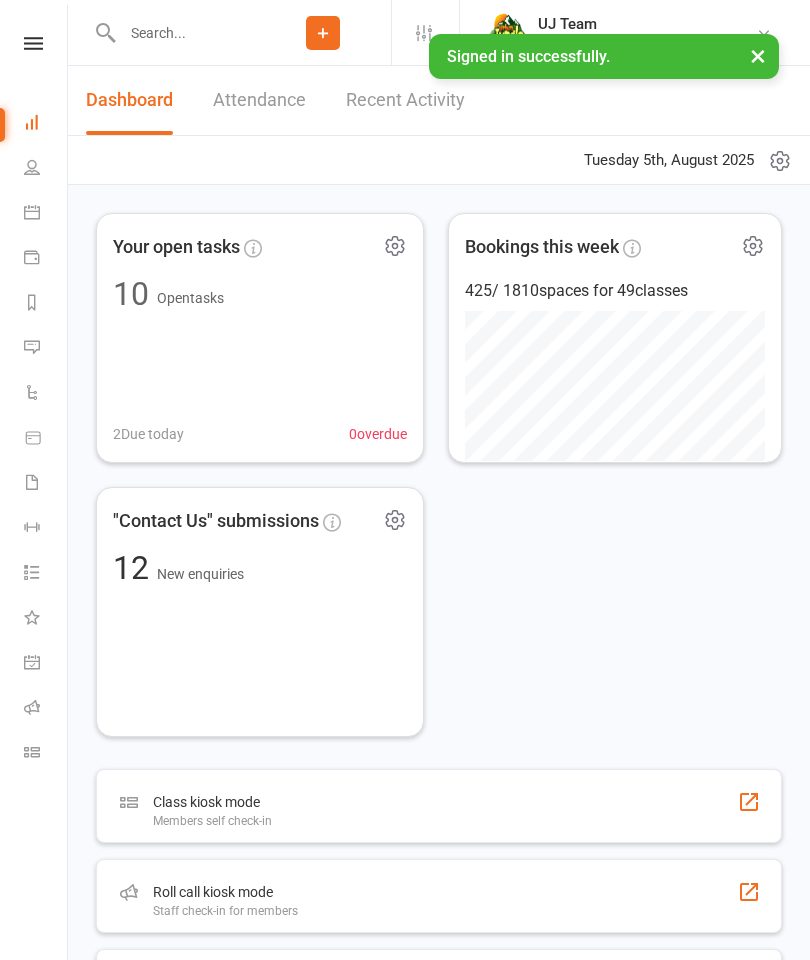 click on "Recent Activity" at bounding box center (405, 100) 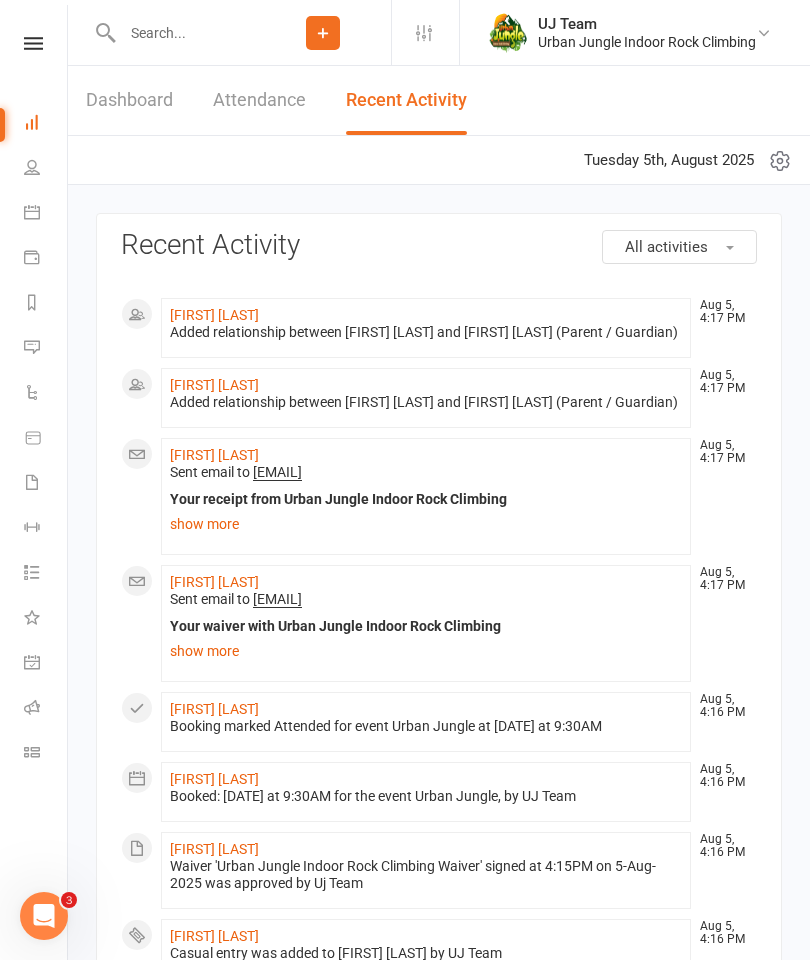 scroll, scrollTop: 0, scrollLeft: 0, axis: both 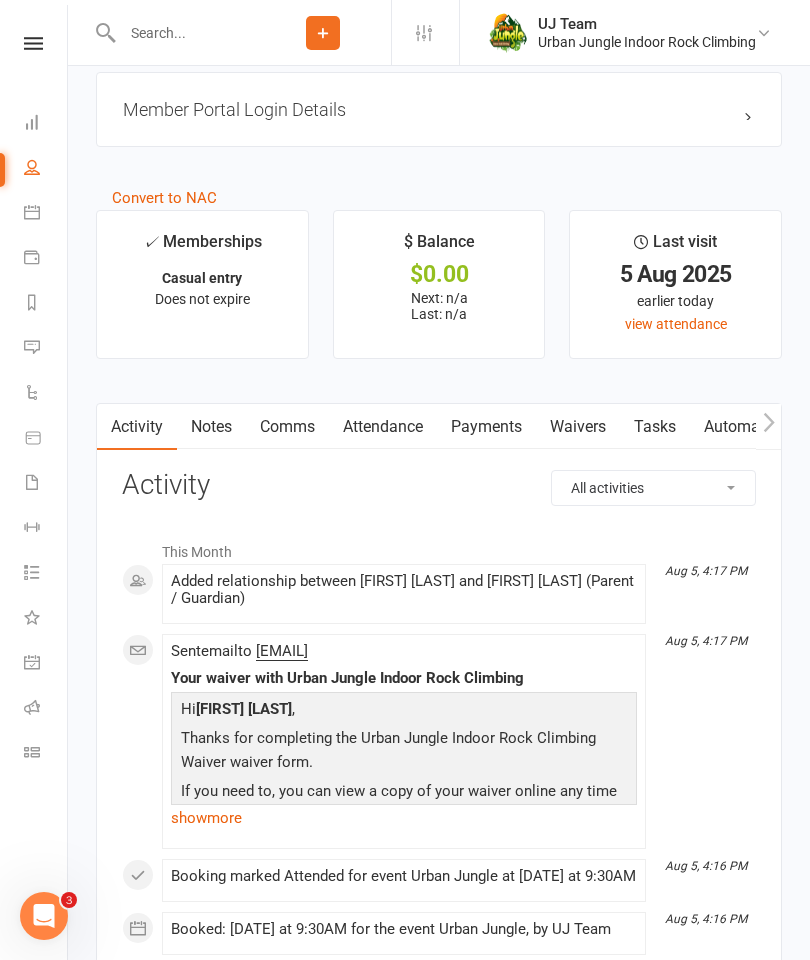 click on "Waivers" at bounding box center (578, 427) 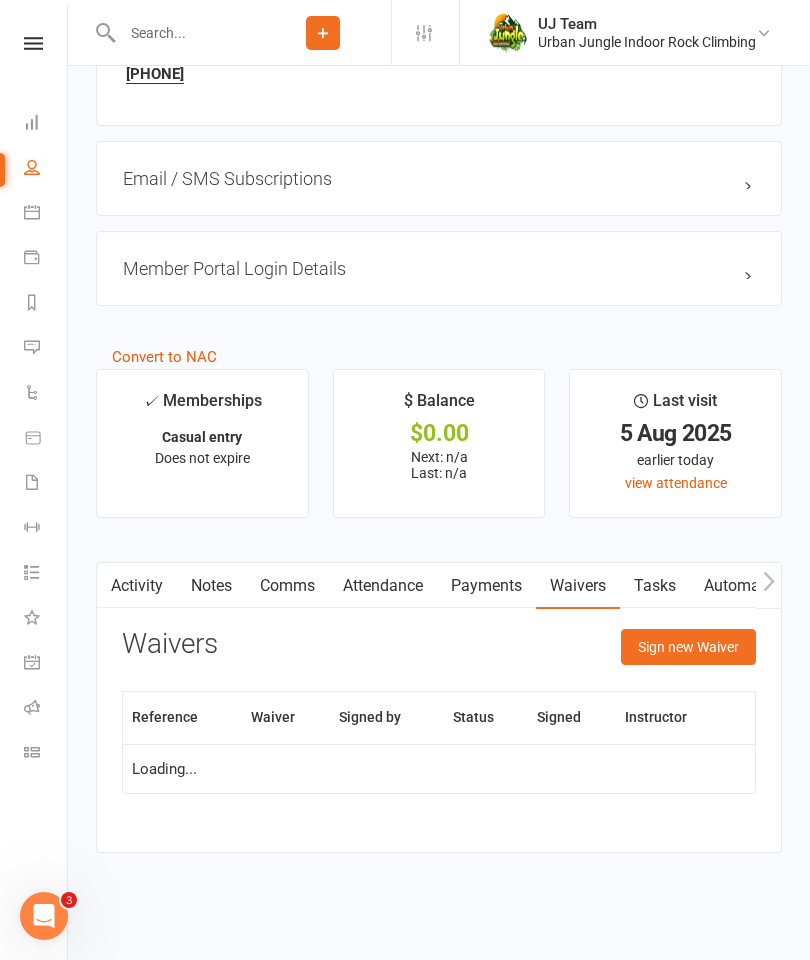 scroll, scrollTop: 1401, scrollLeft: 0, axis: vertical 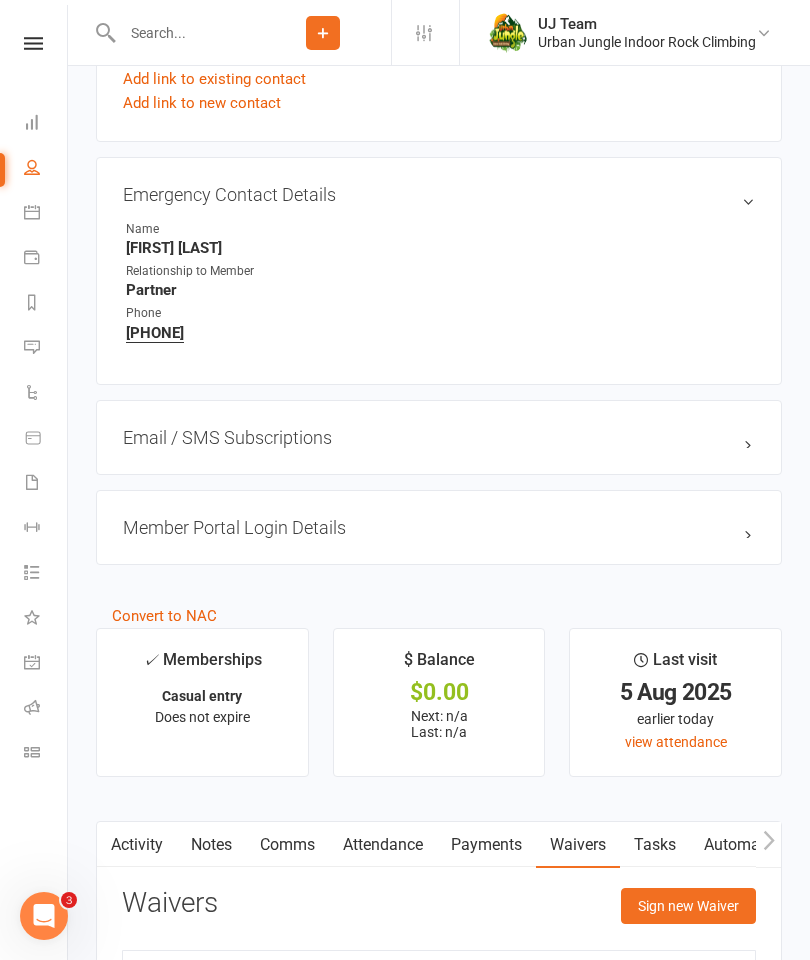 click on "Sign new Waiver" at bounding box center [688, 906] 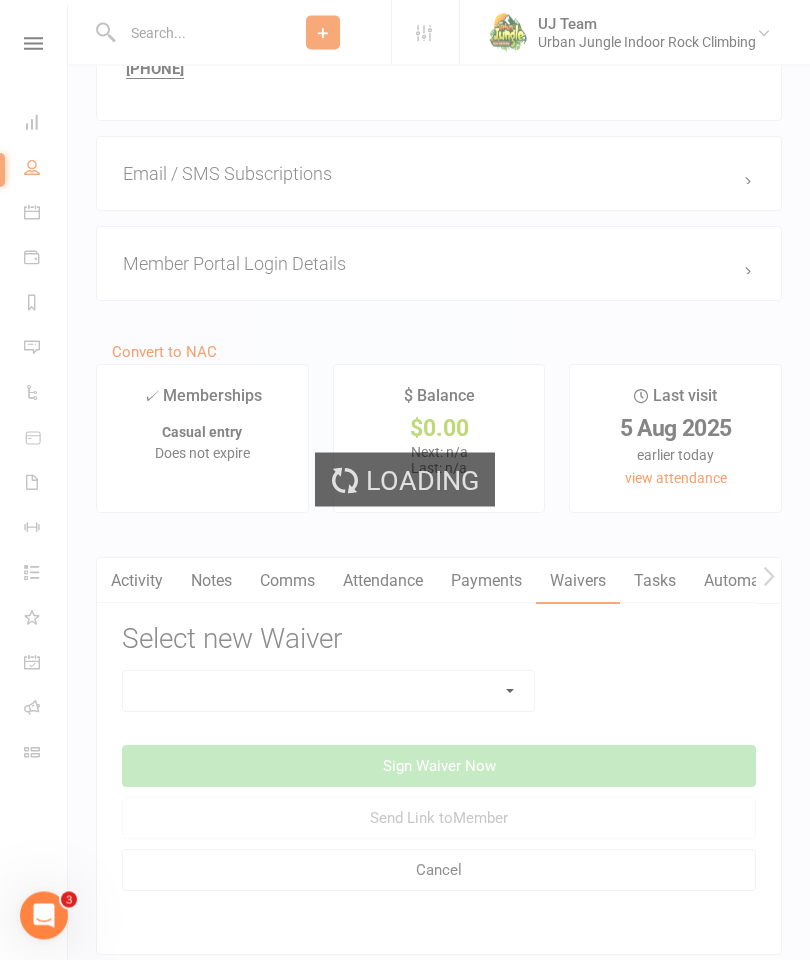 scroll, scrollTop: 1701, scrollLeft: 0, axis: vertical 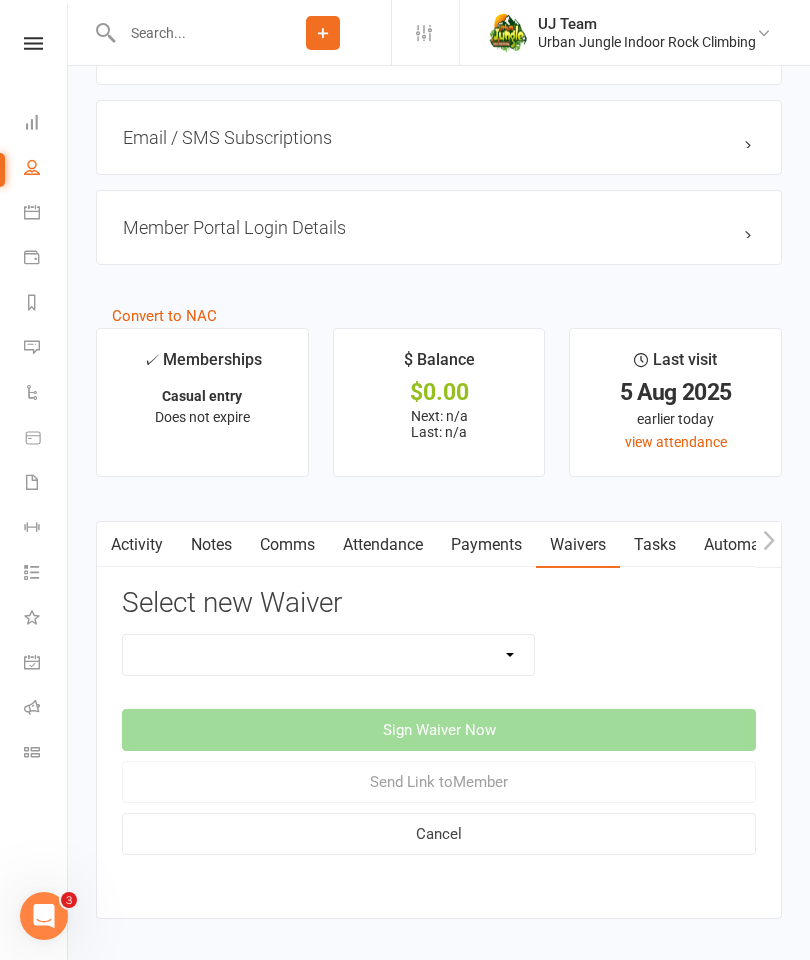 click on "Assumption Of Risk & Lead Climbing Rules Membership Agreement - FIXED/FLEXI - IN HOUSE signup Membership Agreement - UPFRONT - IN HOUSE signup & payment Online Membership Agreement & Waiver PT pre-screening for exercise questionnaire Urban Jungle Indoor Rock Climbing Waiver Urban Jungle IRC - Waiver for Parents/Guardians" at bounding box center (328, 655) 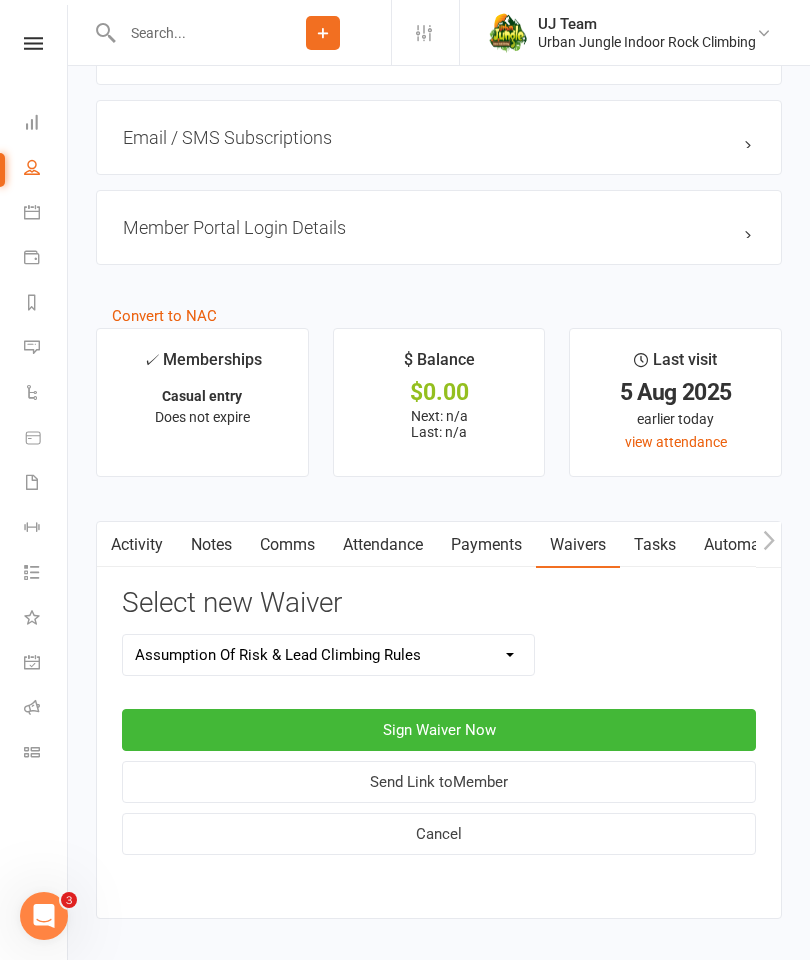 click on "Sign Waiver Now" at bounding box center [439, 730] 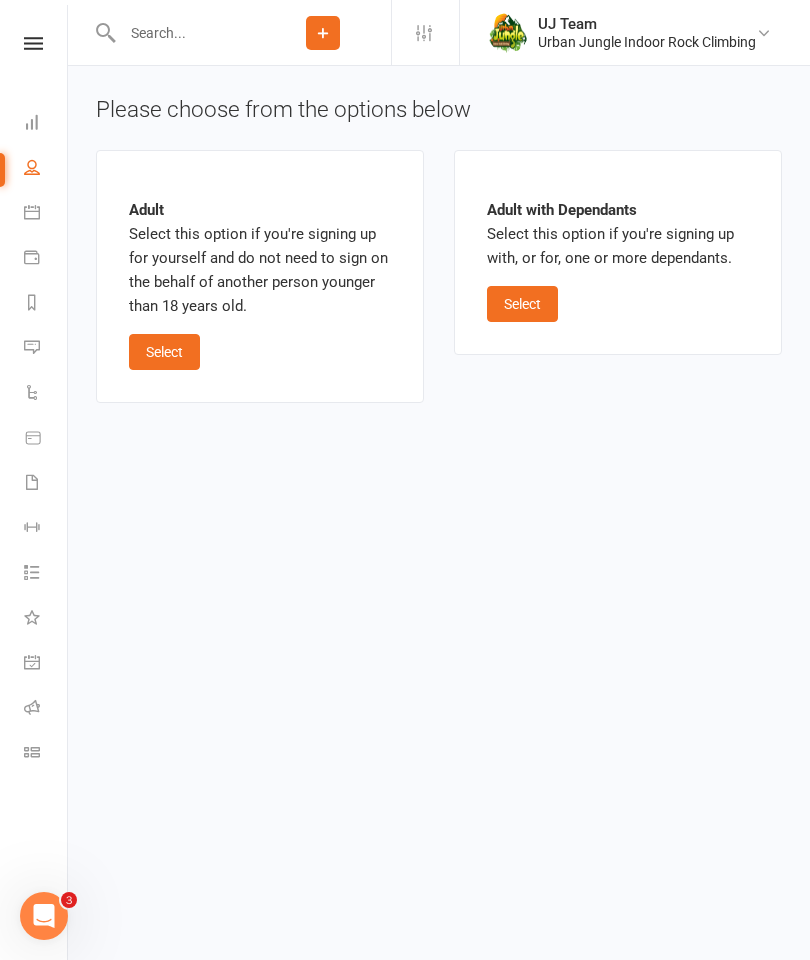 scroll, scrollTop: 0, scrollLeft: 0, axis: both 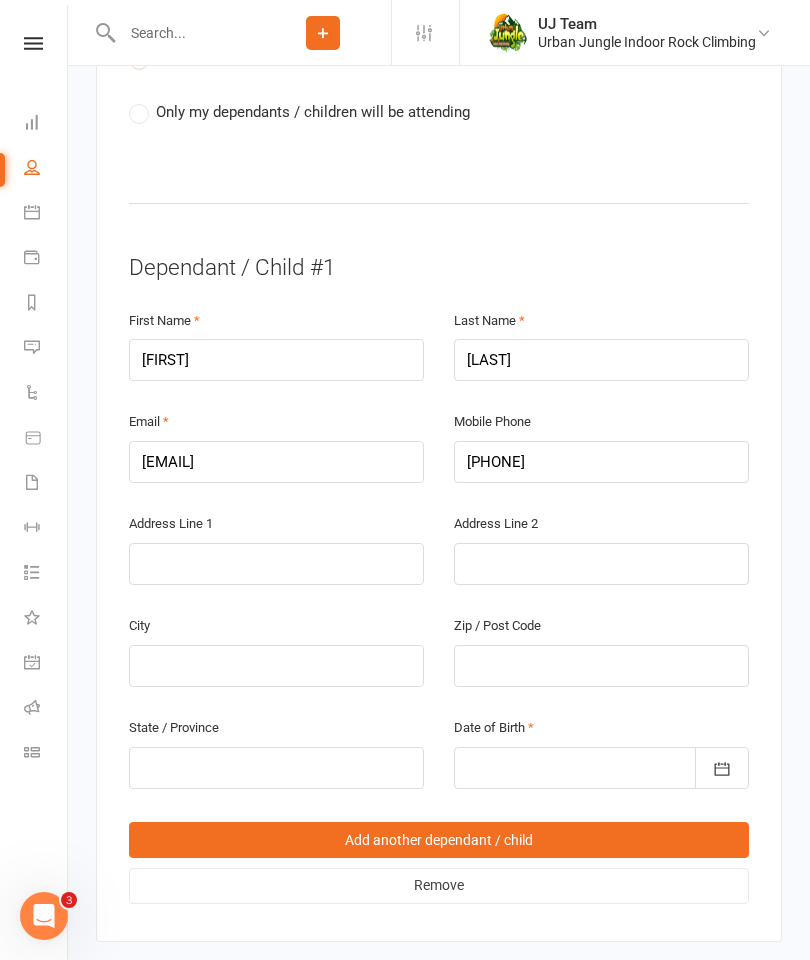 click at bounding box center (601, 768) 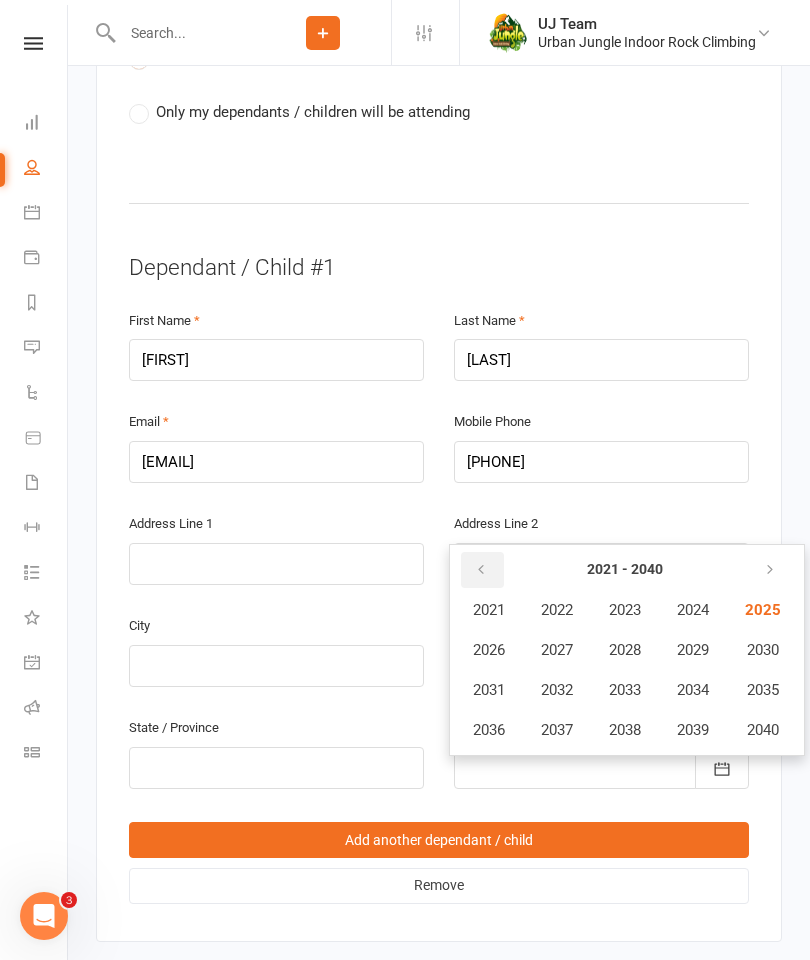 click at bounding box center [481, 570] 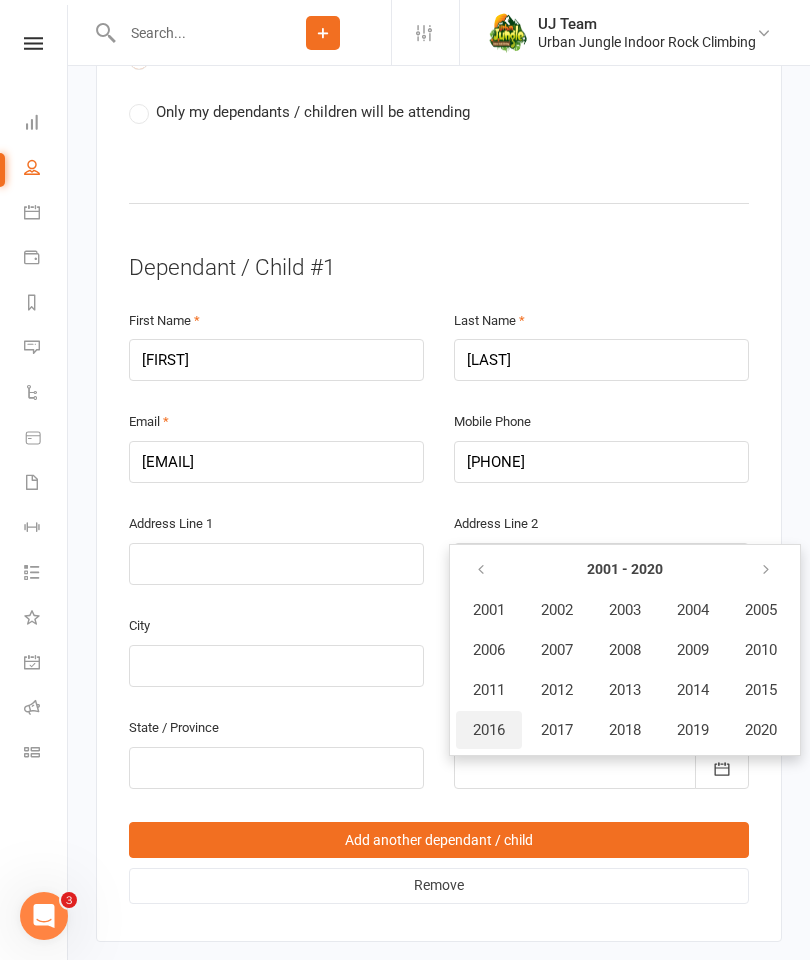 click on "2016" at bounding box center (489, 730) 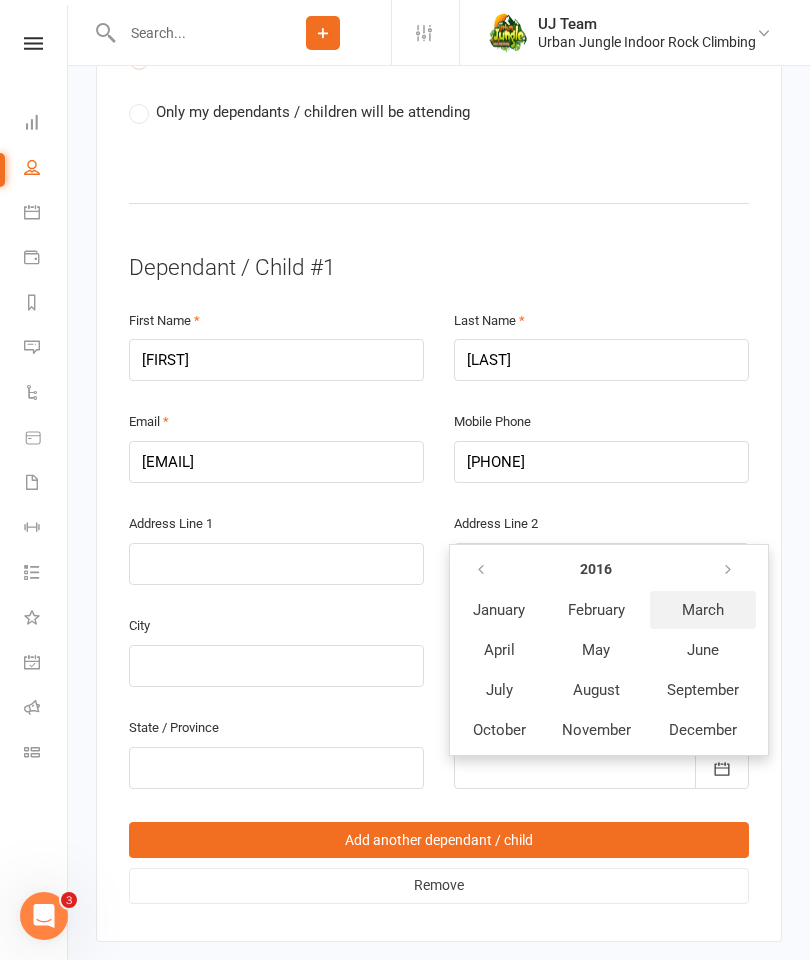 click on "March" at bounding box center (703, 610) 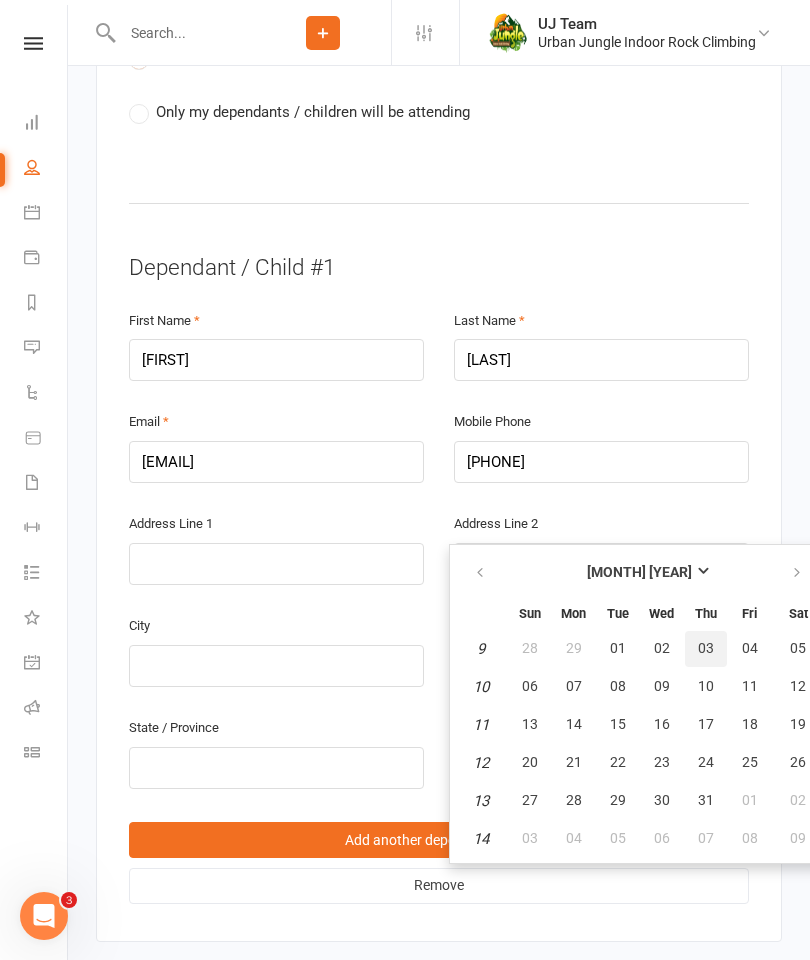click on "03" at bounding box center [706, 648] 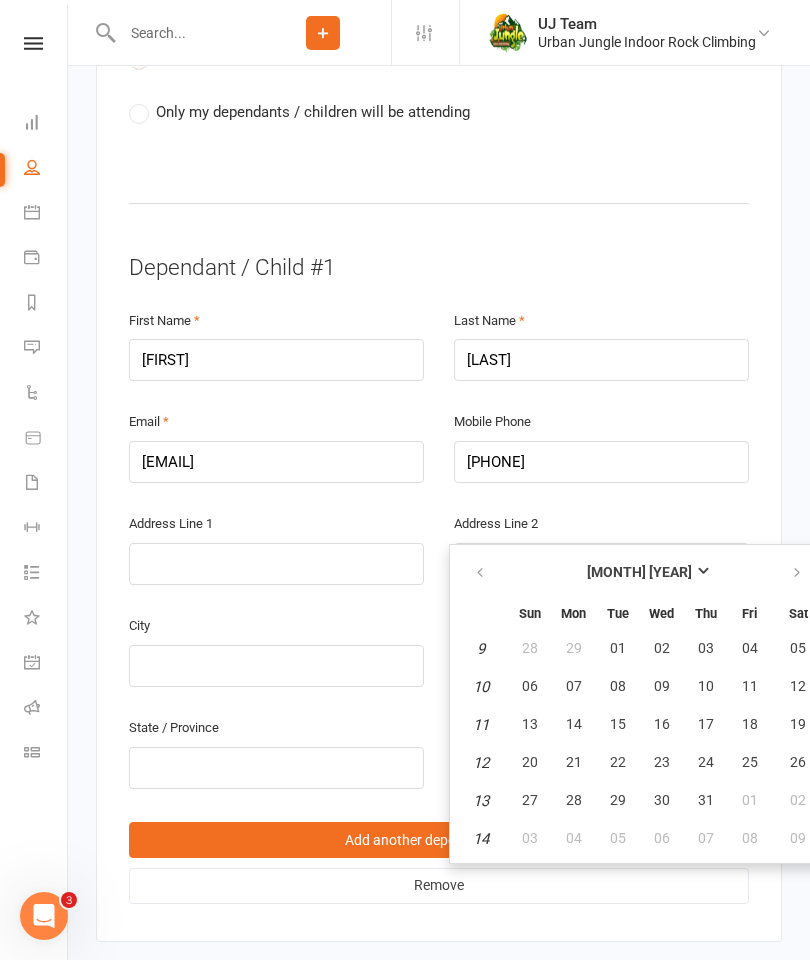 type on "[DATE]" 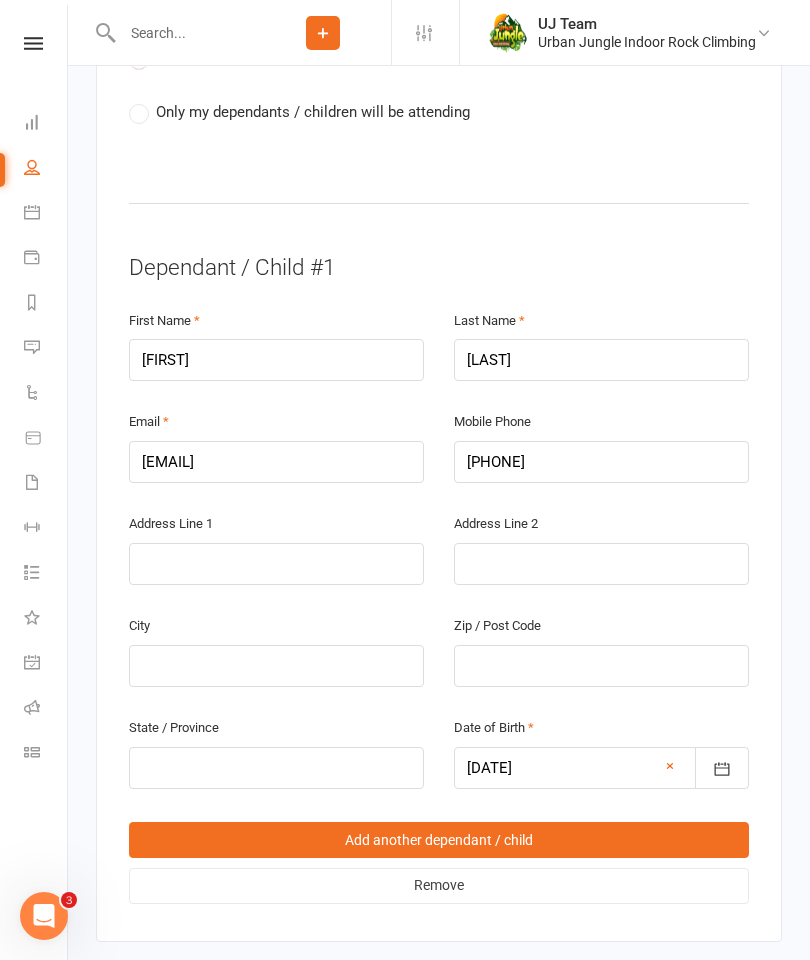 scroll, scrollTop: 1571, scrollLeft: 0, axis: vertical 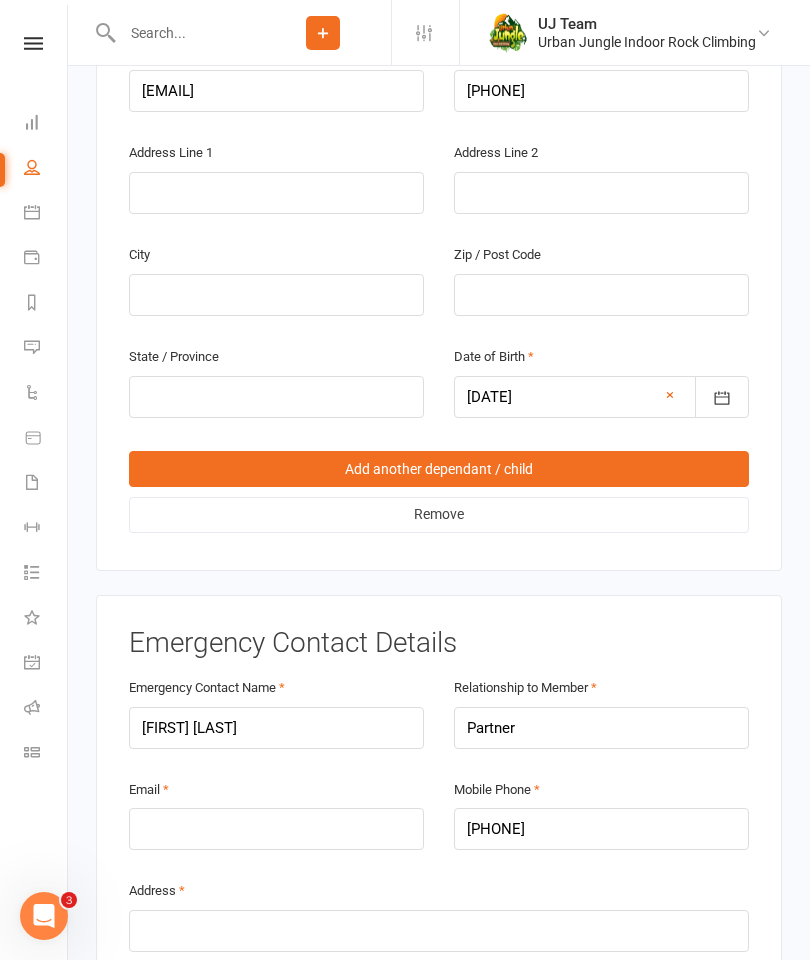 click on "Address Line 1" at bounding box center [276, 177] 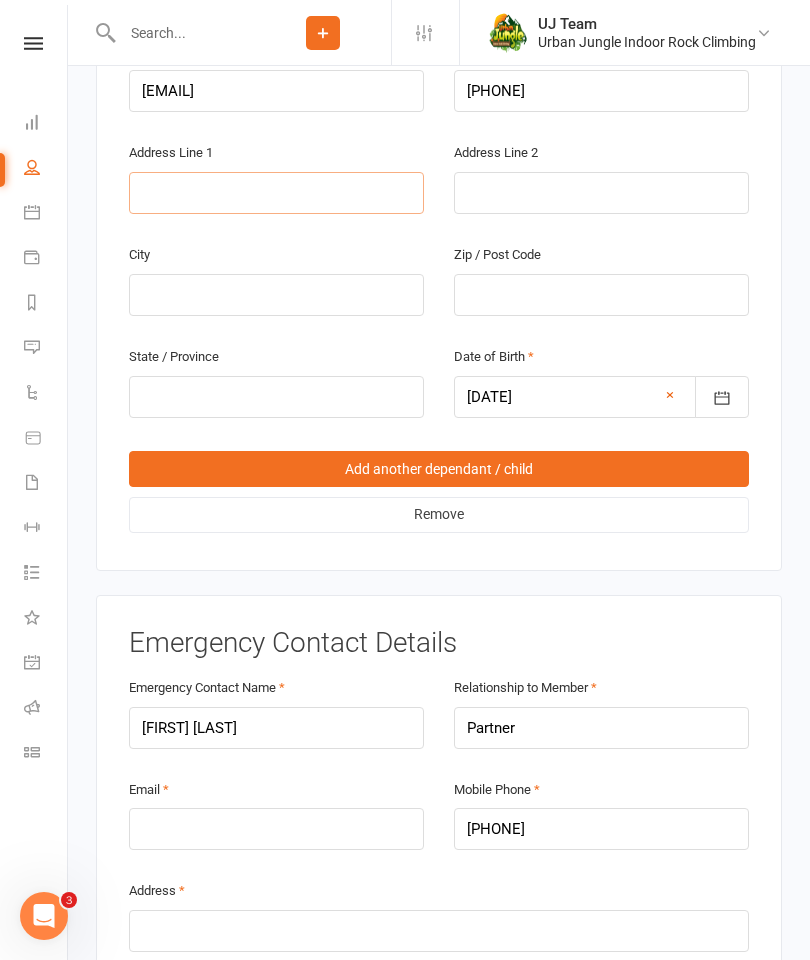 click at bounding box center [276, 193] 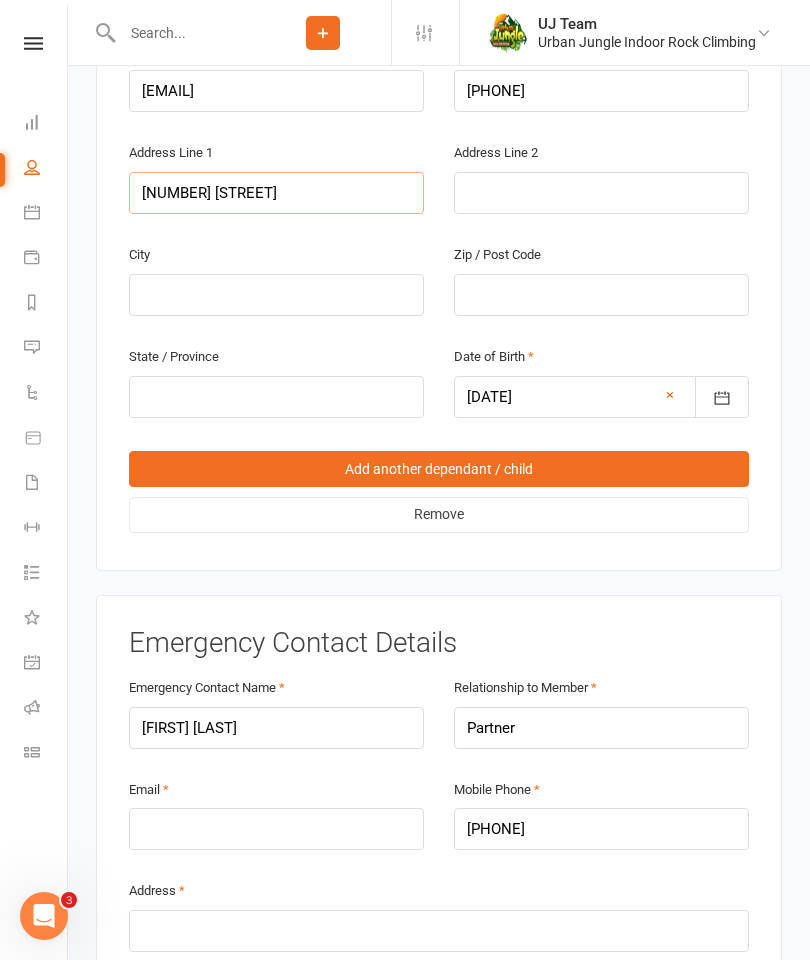 type on "[NUMBER] [STREET]" 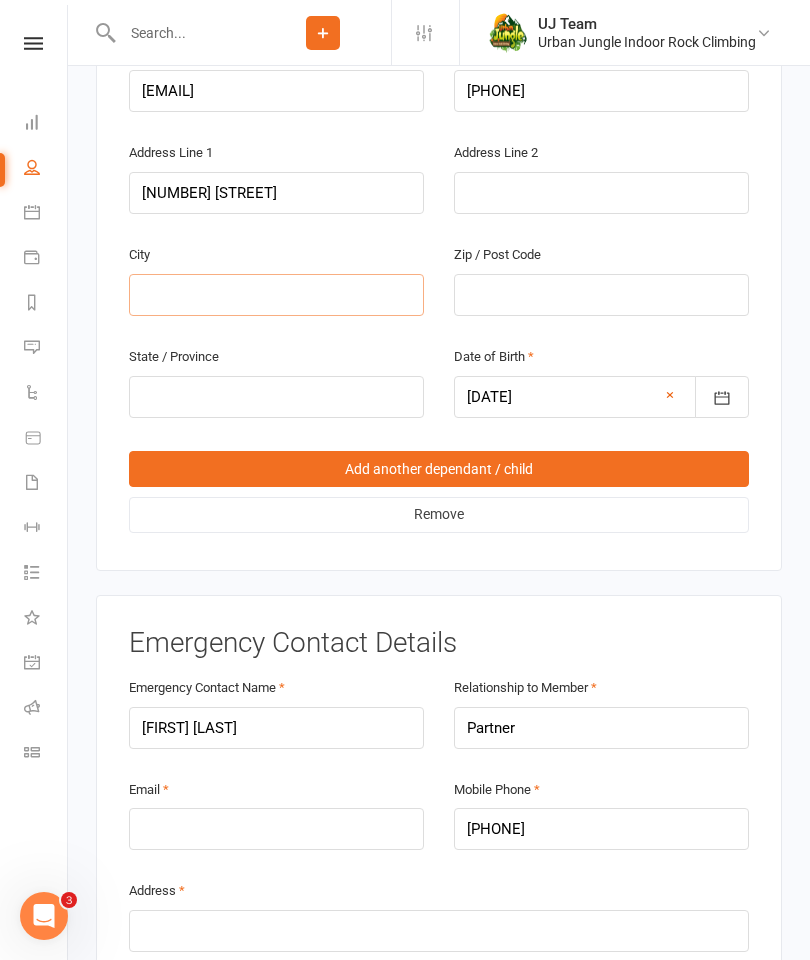 click at bounding box center (276, 295) 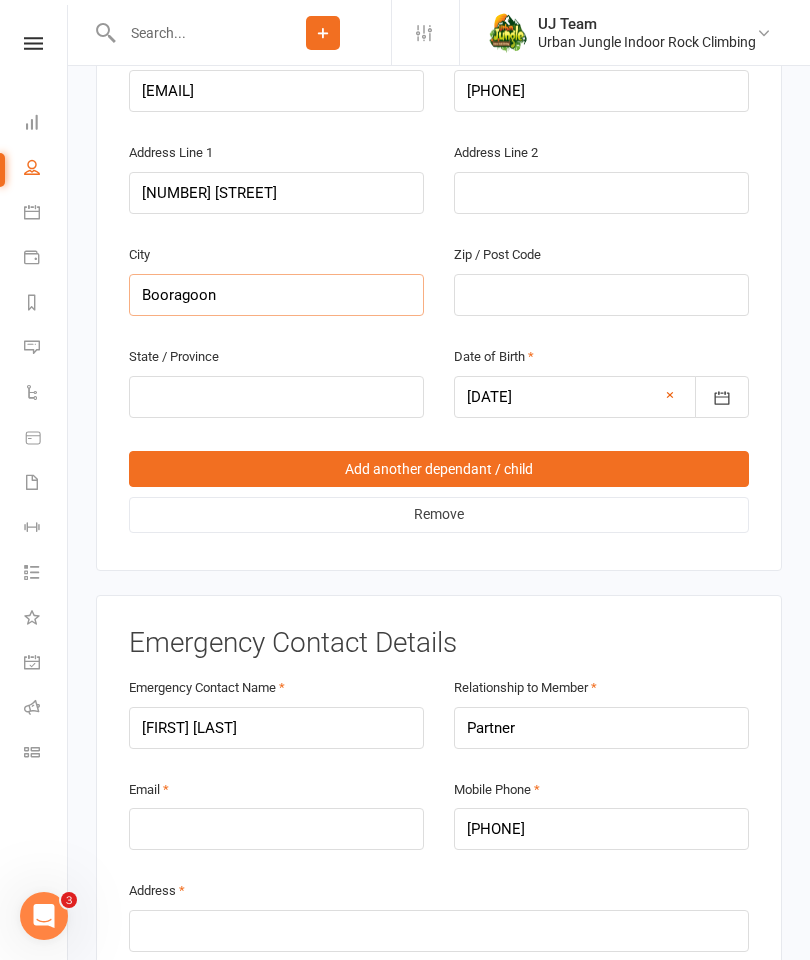 type on "Booragoon" 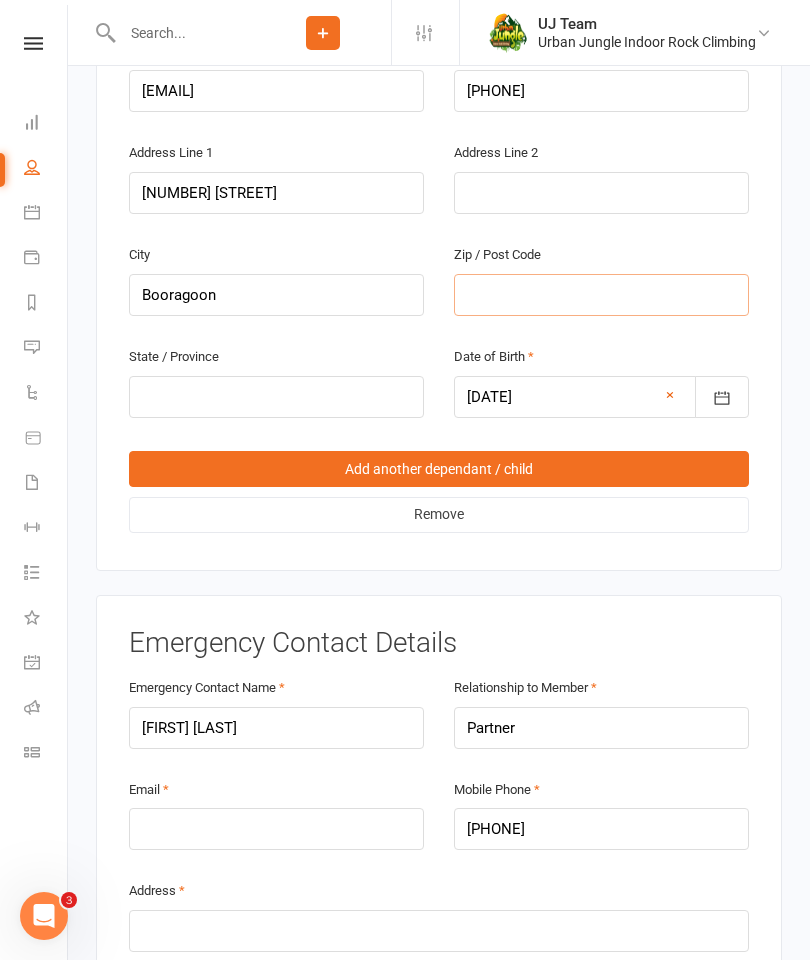 click at bounding box center [601, 295] 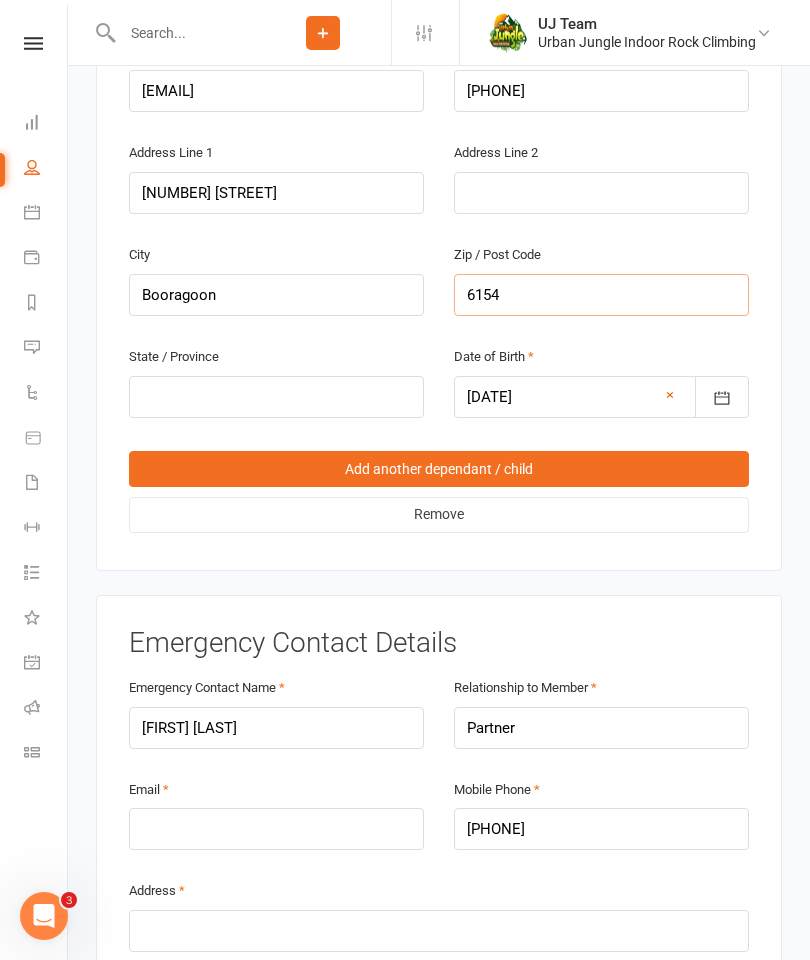 type on "6154" 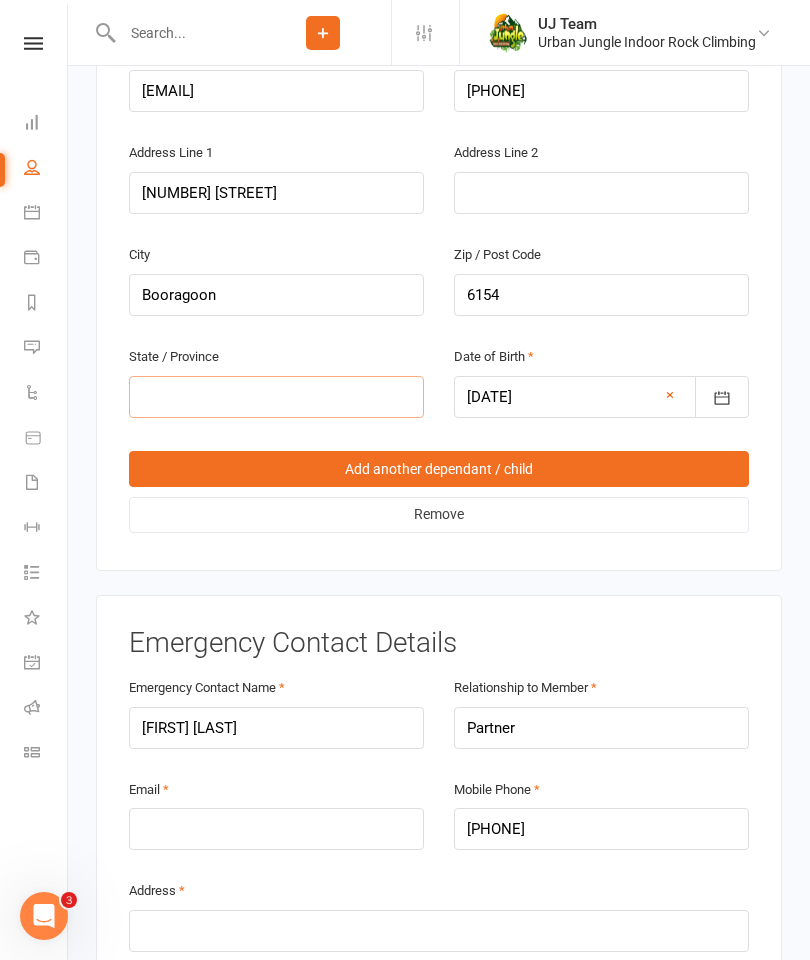 click at bounding box center (276, 397) 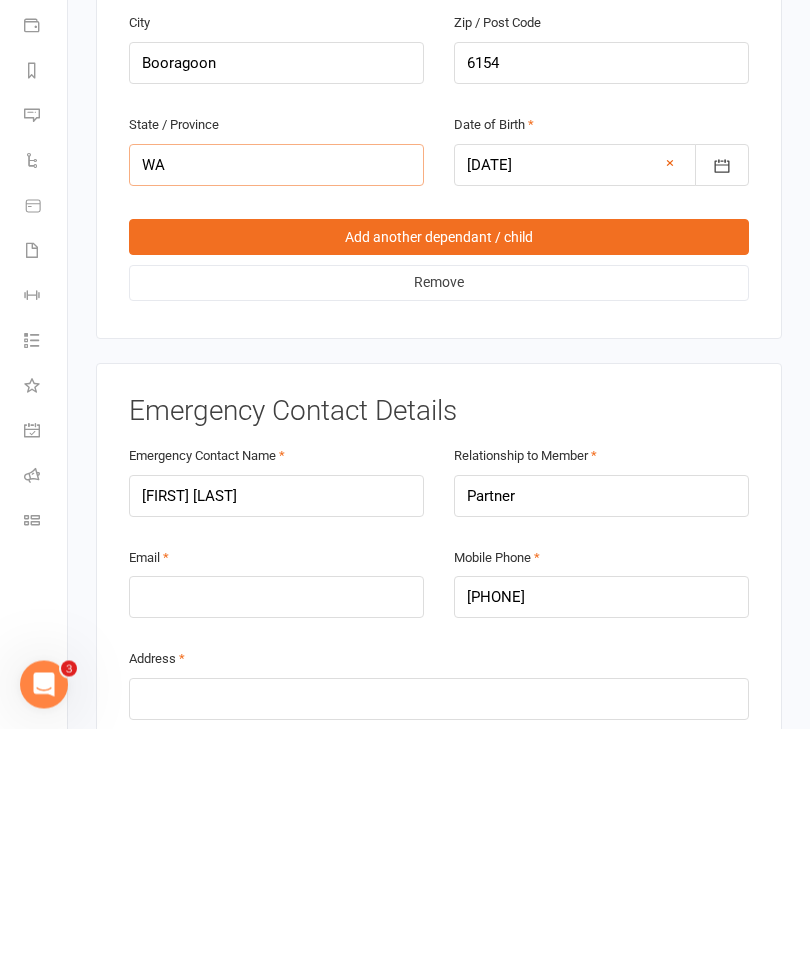 type on "WA" 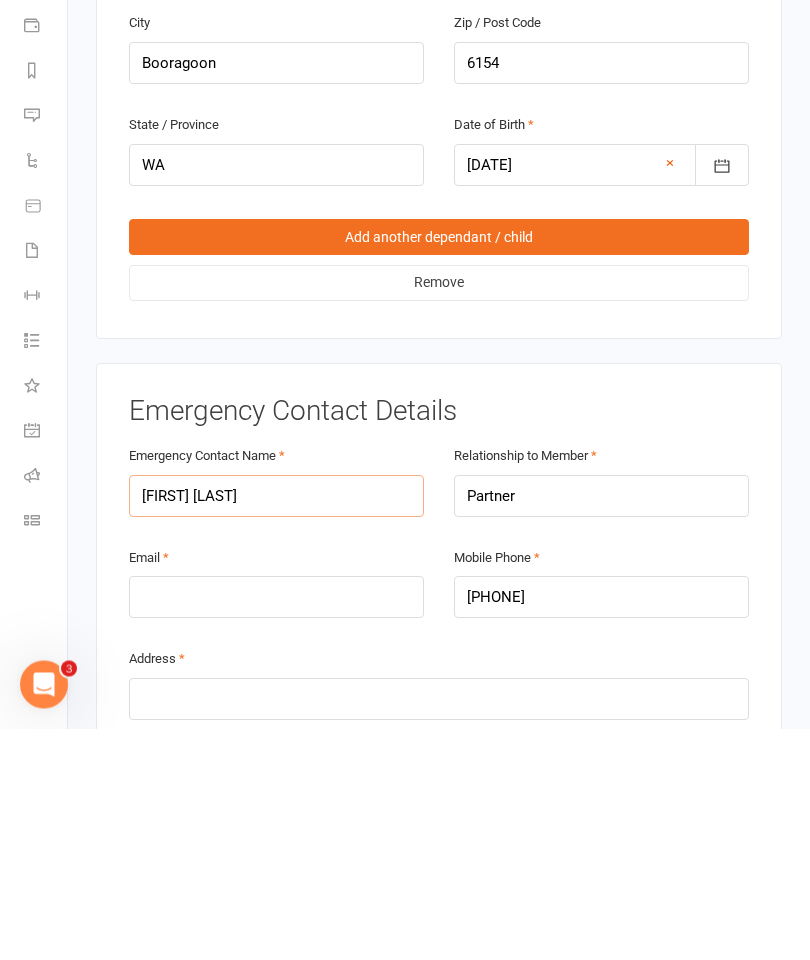 click on "[FIRST] [LAST]" at bounding box center (276, 728) 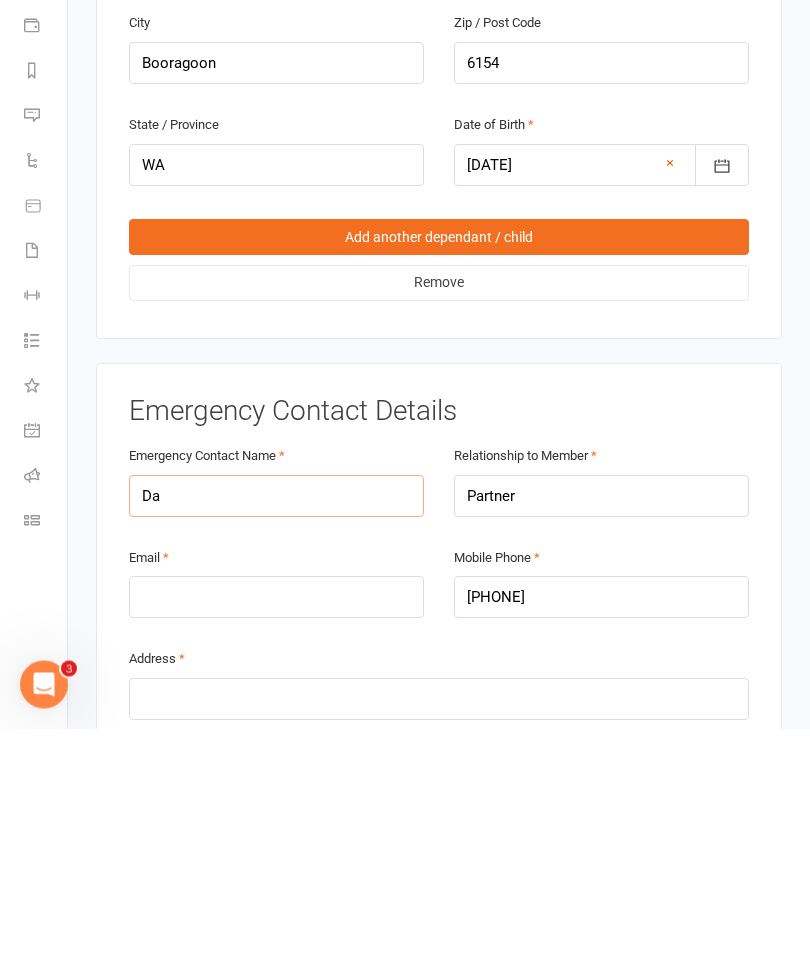 type on "D" 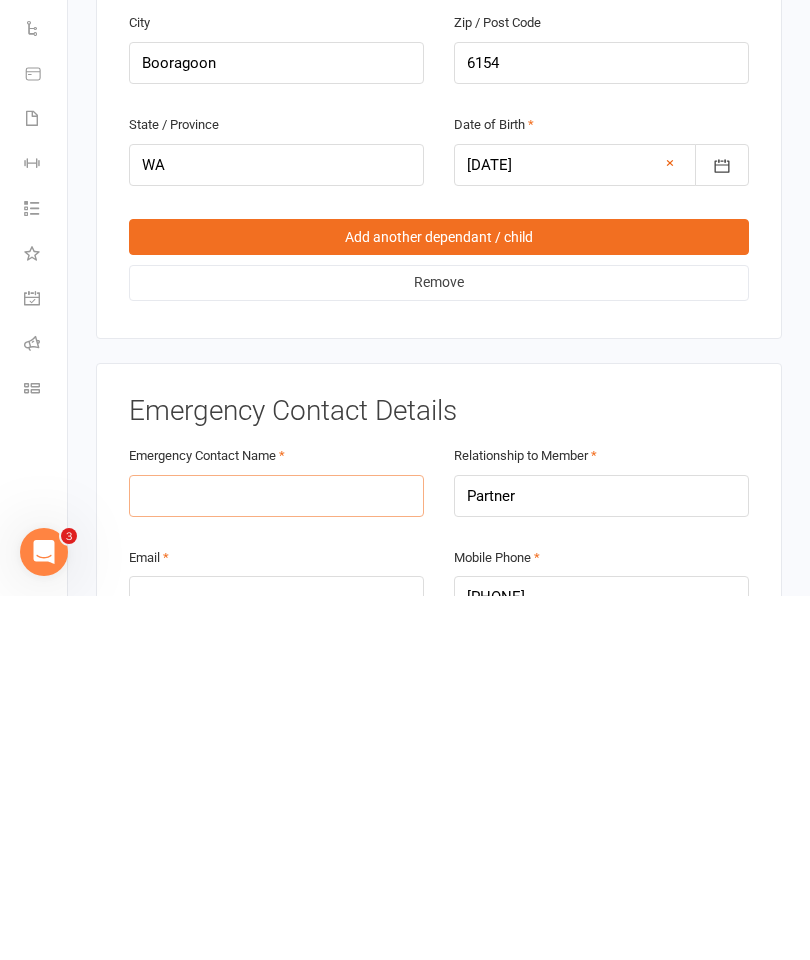 scroll, scrollTop: 1462, scrollLeft: 0, axis: vertical 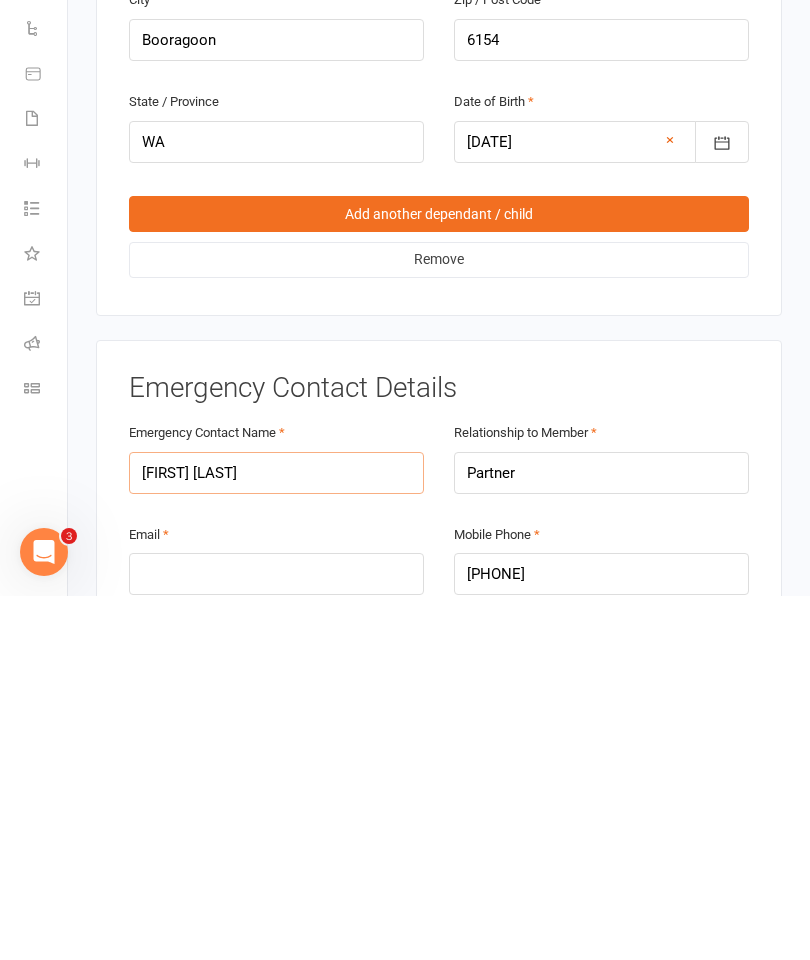 type on "[FIRST] [LAST]" 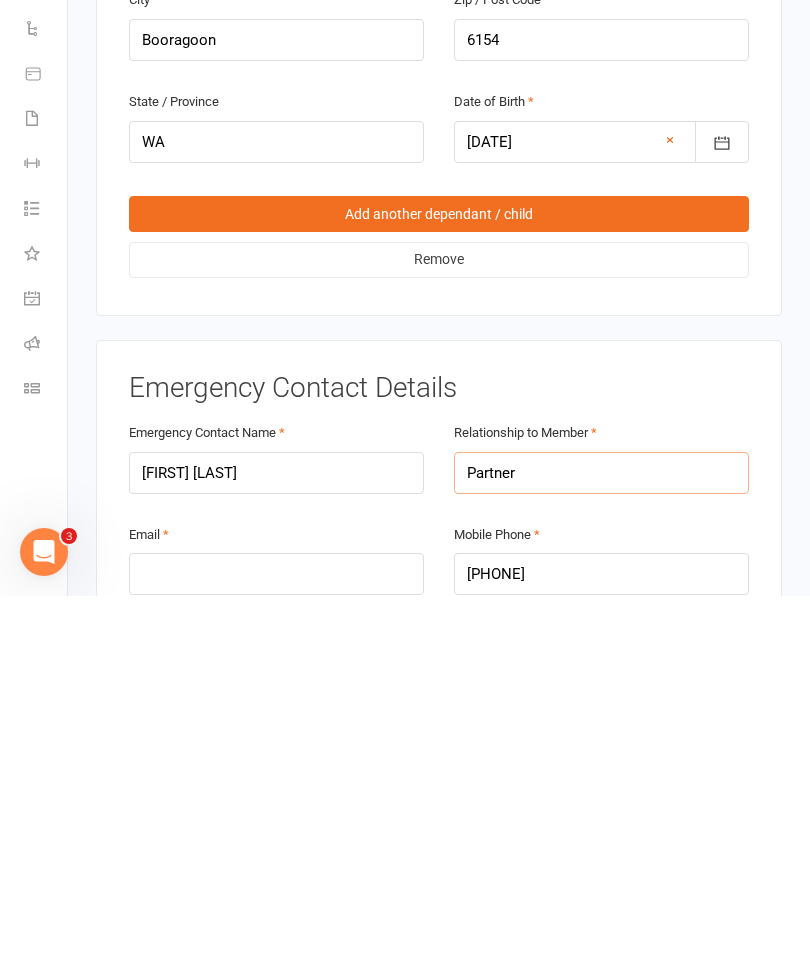 click on "Partner" at bounding box center (601, 837) 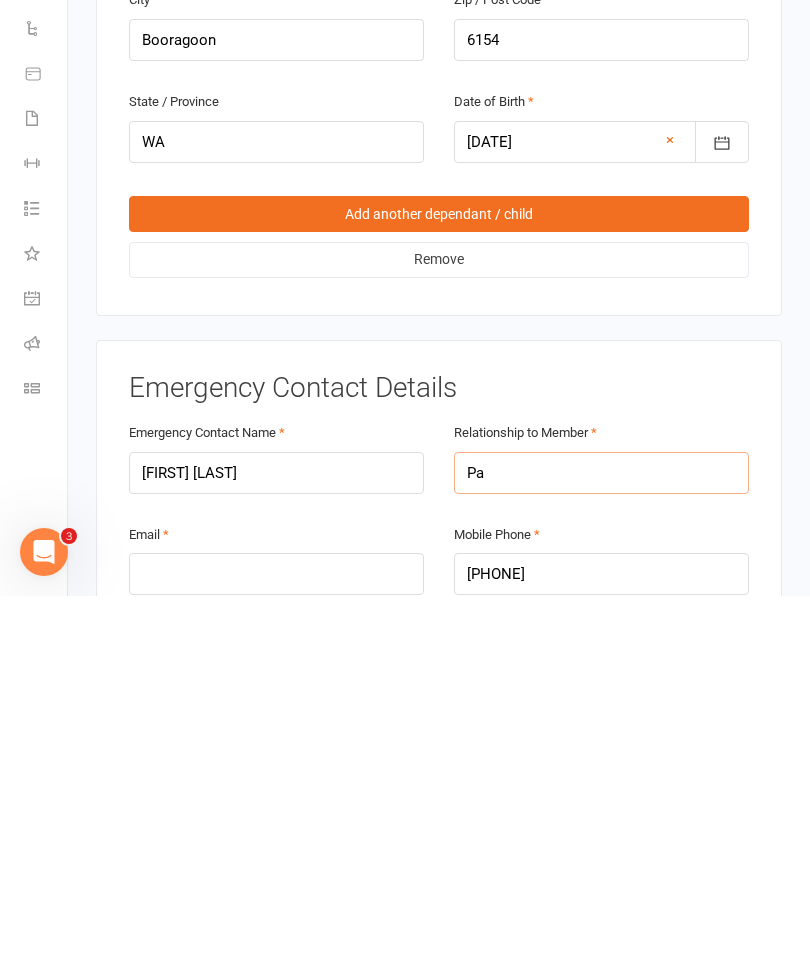 type on "P" 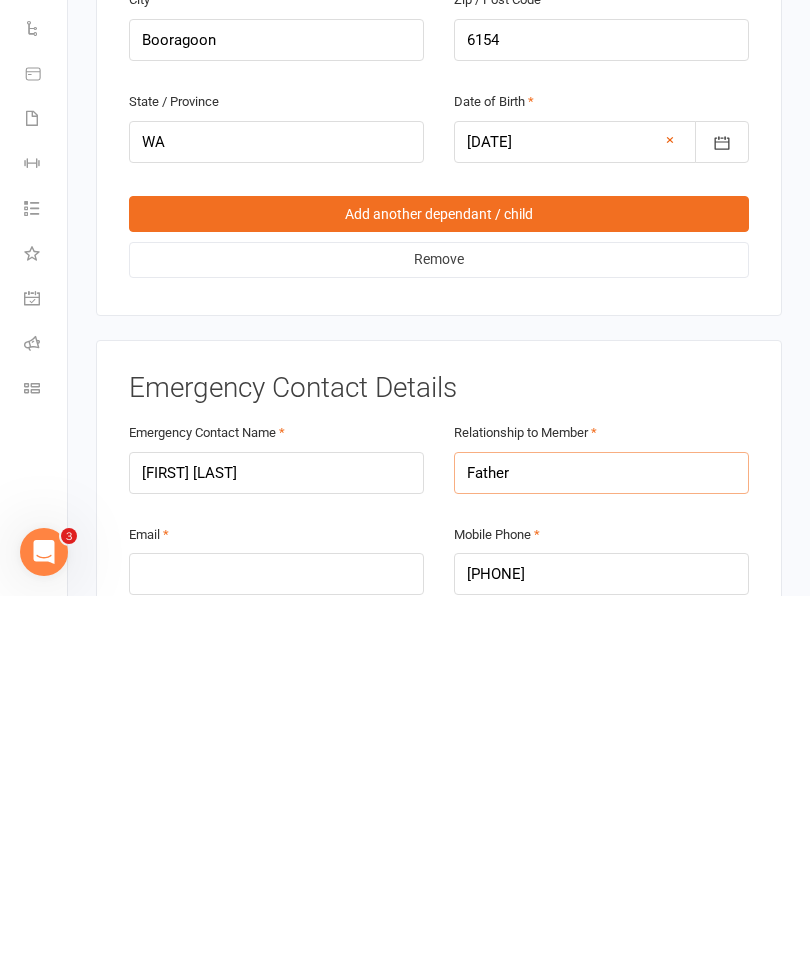 type on "Father" 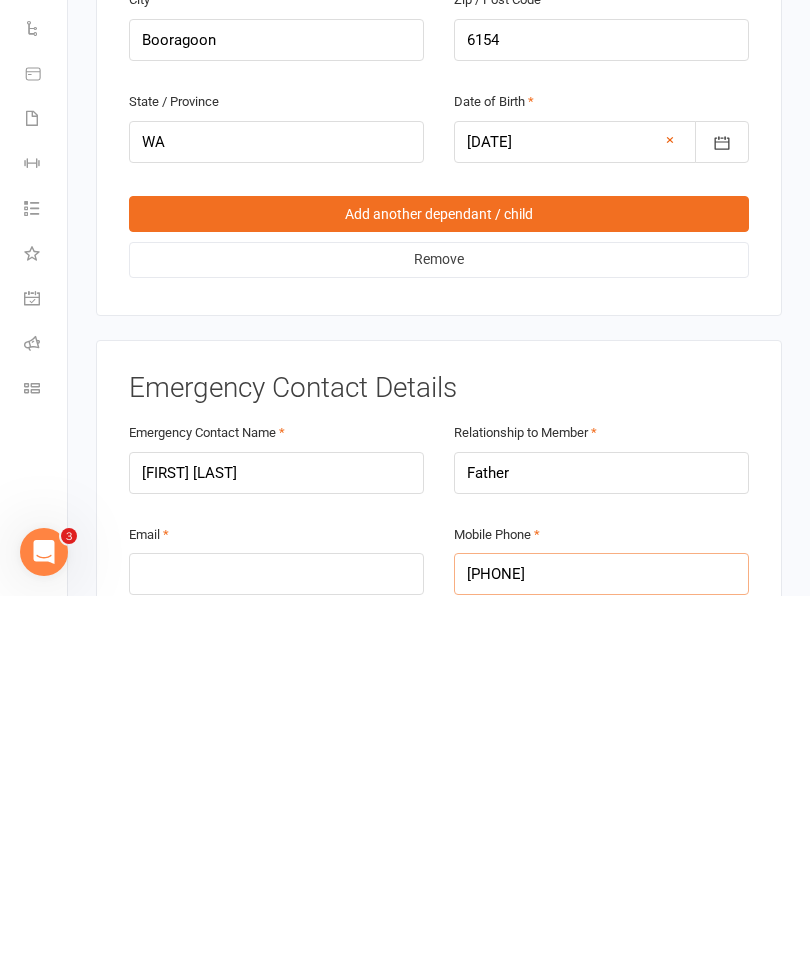 click on "[PHONE]" at bounding box center (601, 938) 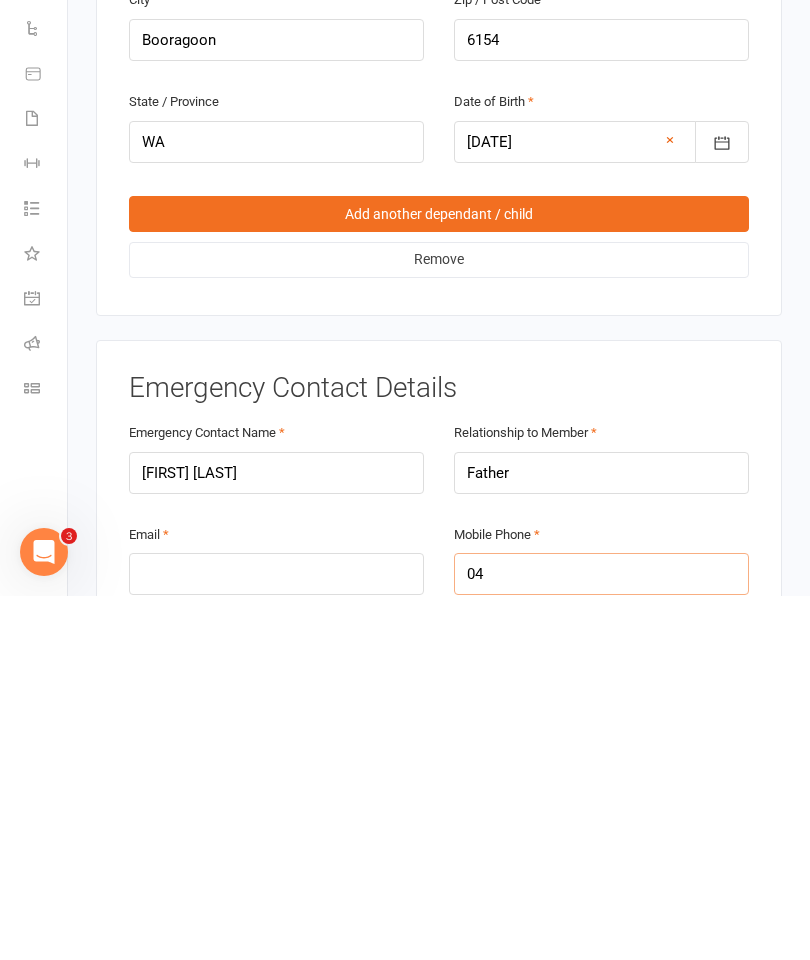 type on "0" 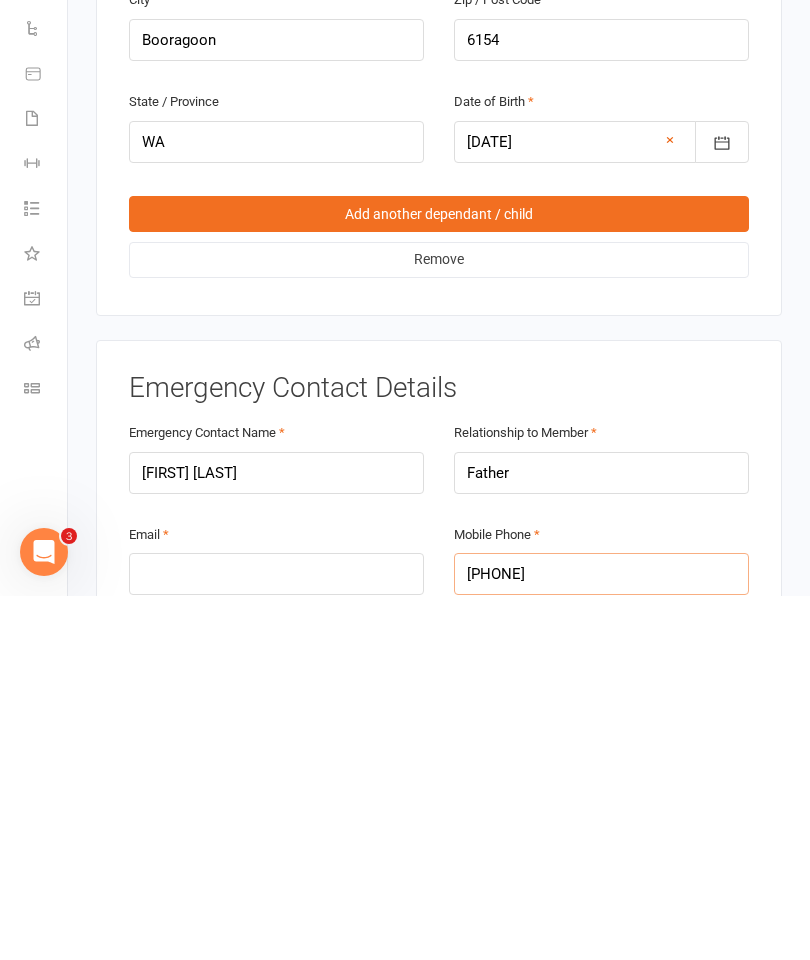 type on "[PHONE]" 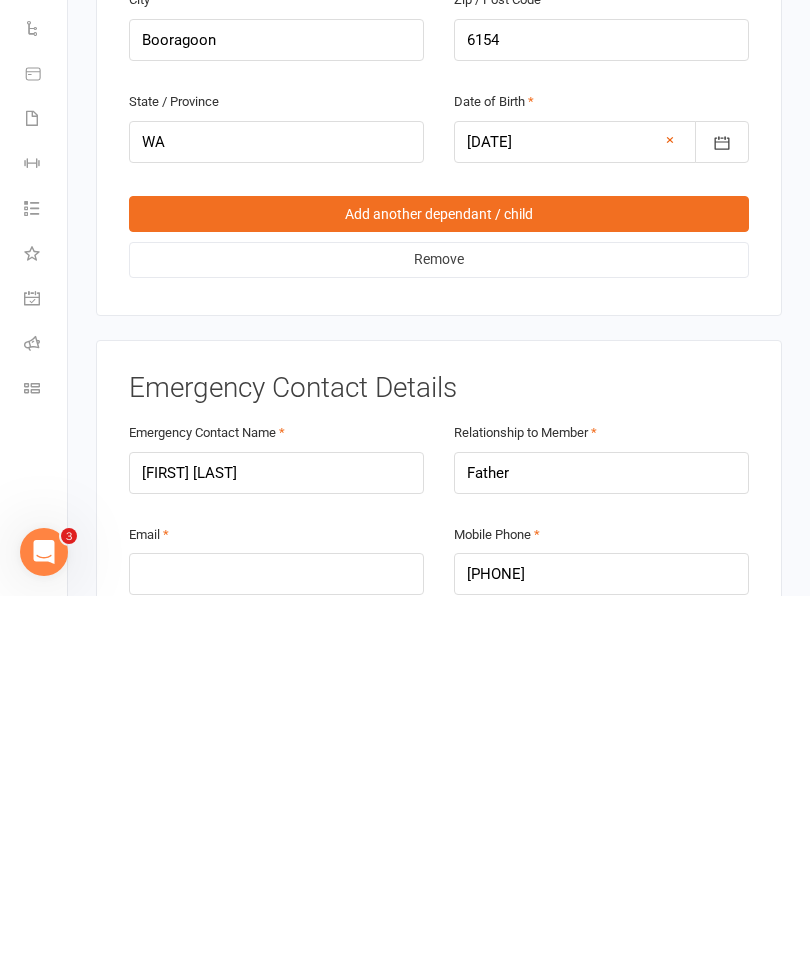 click at bounding box center (276, 938) 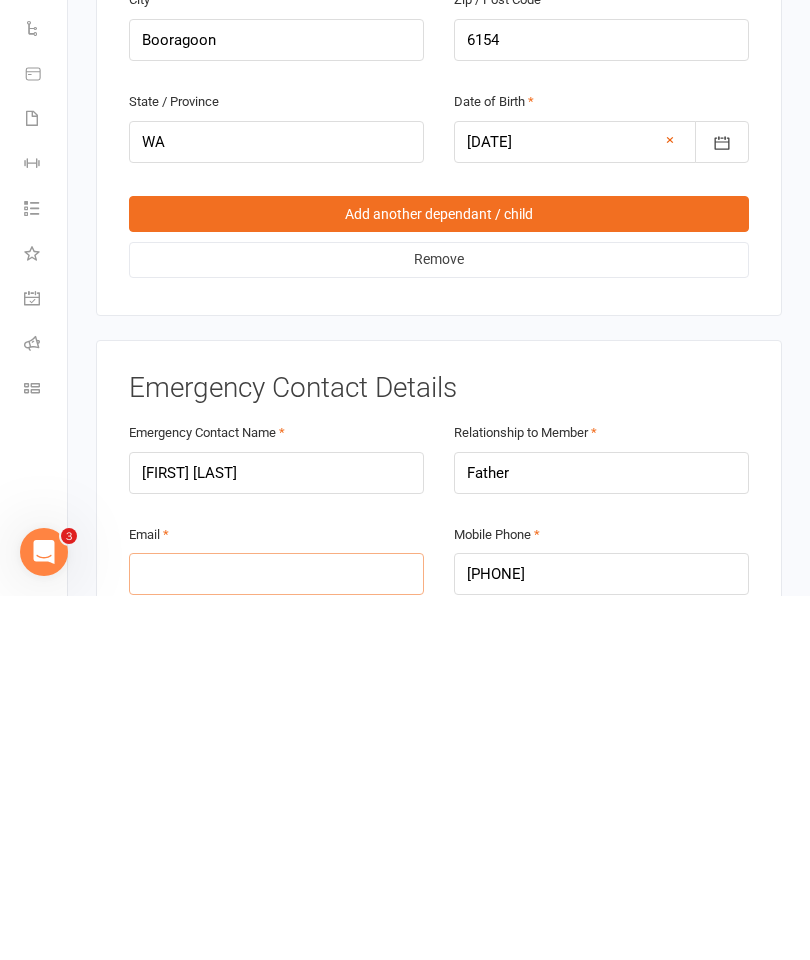 type on "n" 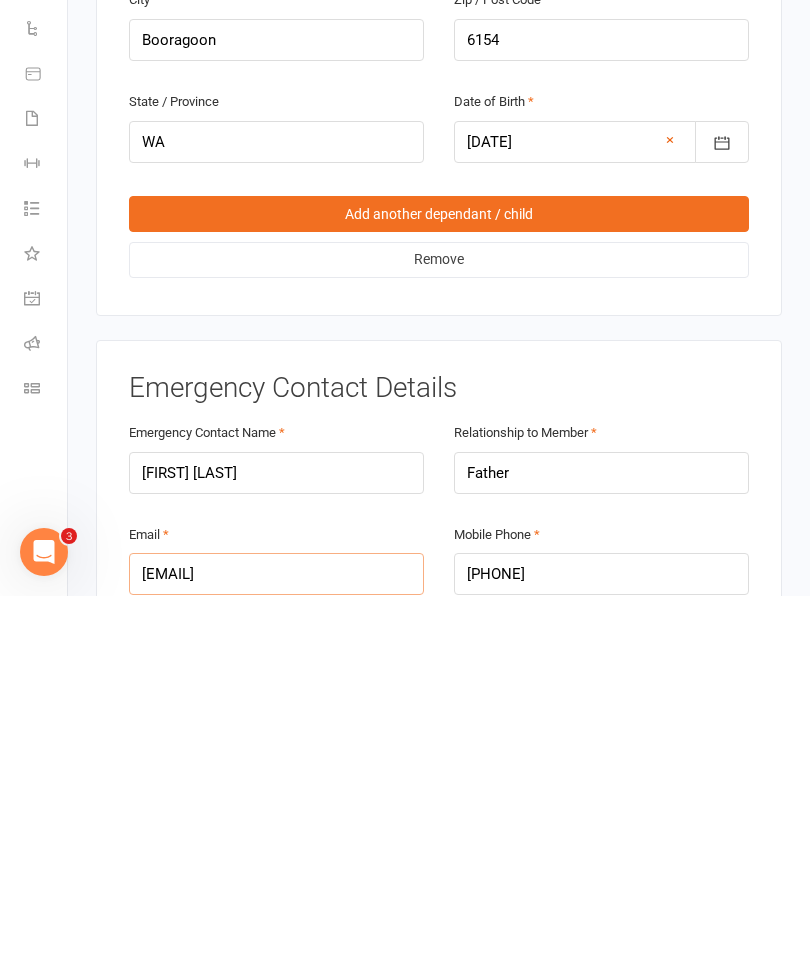 type on "[EMAIL]" 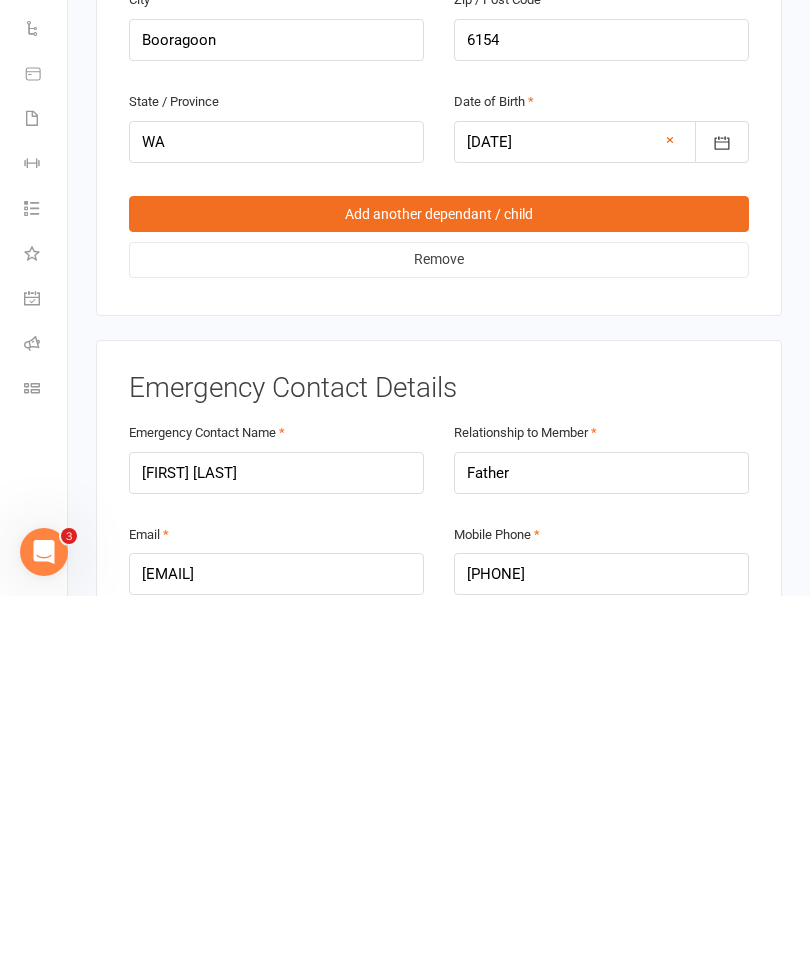 click at bounding box center (439, 1040) 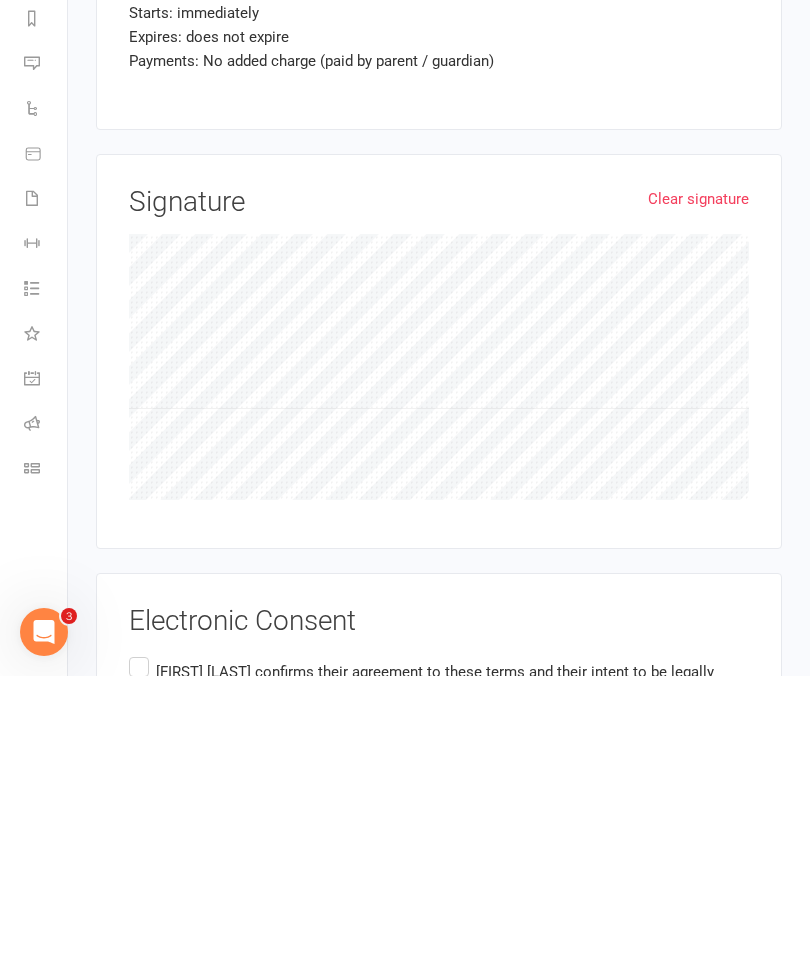 scroll, scrollTop: 3196, scrollLeft: 0, axis: vertical 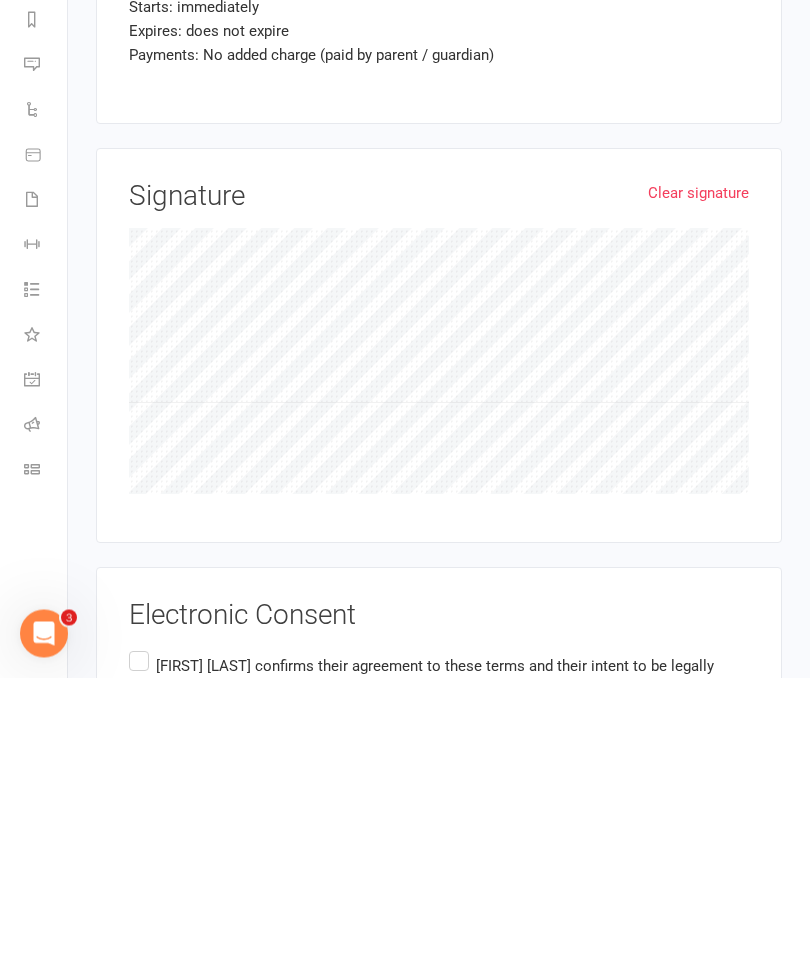 type on "[NUMBER] [STREET] [CITY]" 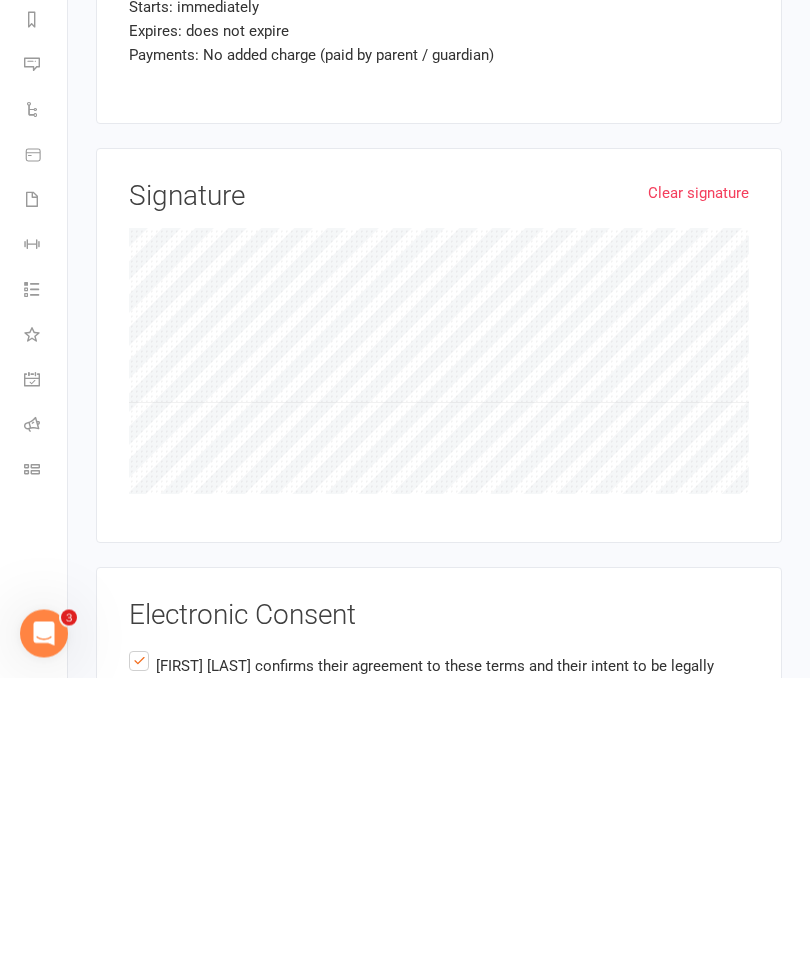 scroll, scrollTop: 3287, scrollLeft: 0, axis: vertical 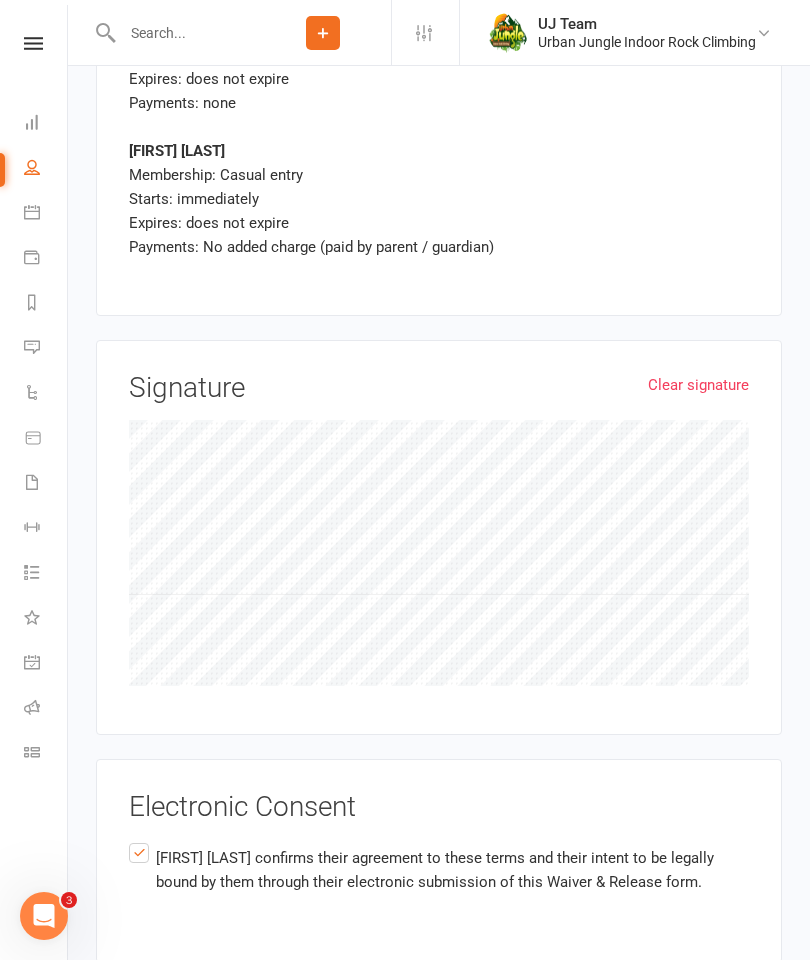 click on "Agree & Submit" at bounding box center (178, 1008) 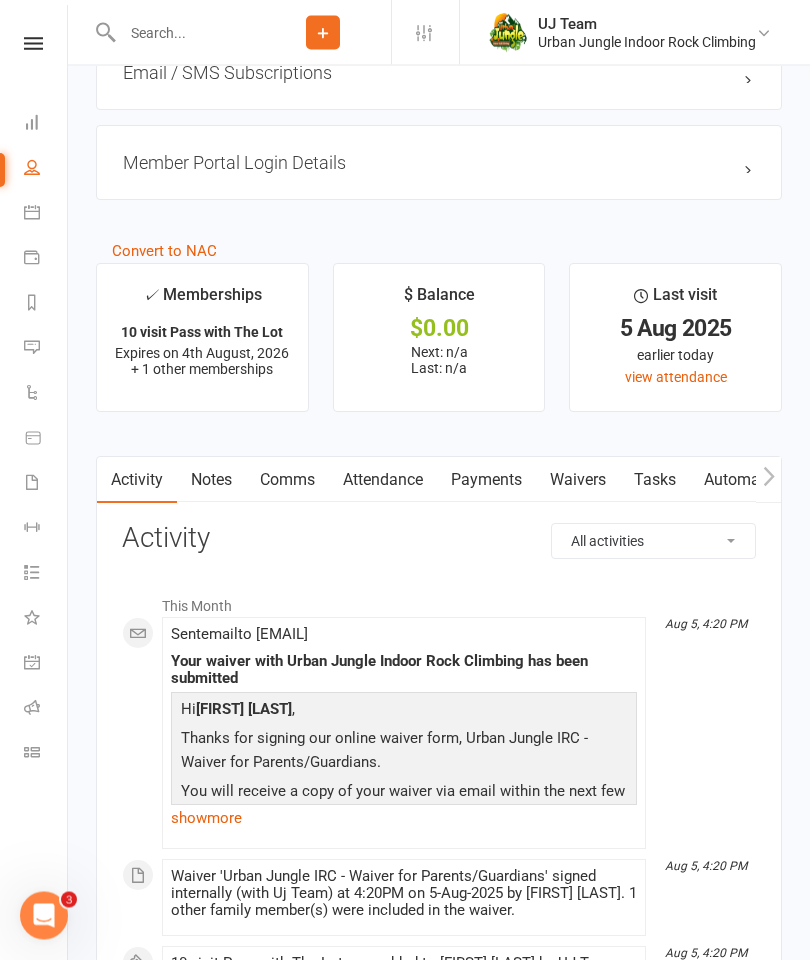 scroll, scrollTop: 1862, scrollLeft: 0, axis: vertical 